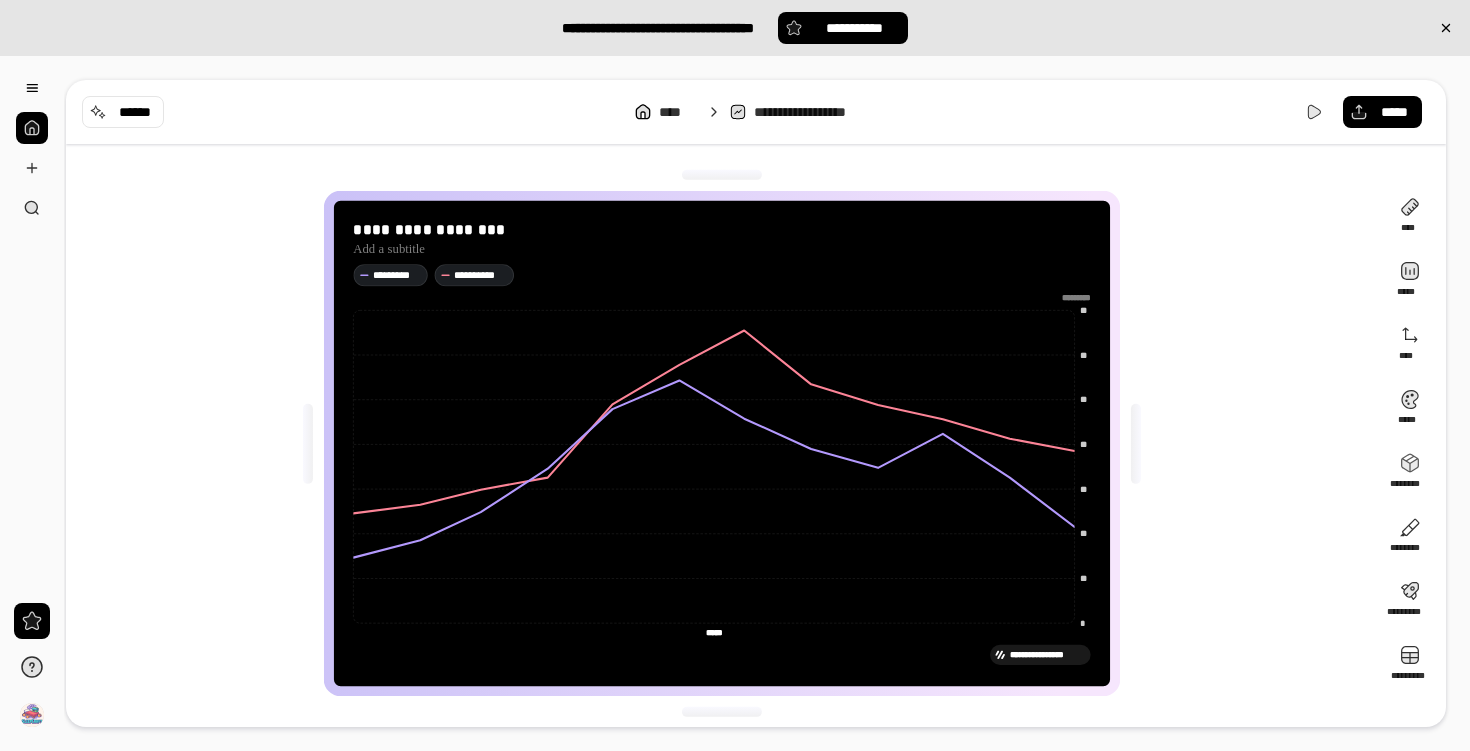 scroll, scrollTop: 0, scrollLeft: 0, axis: both 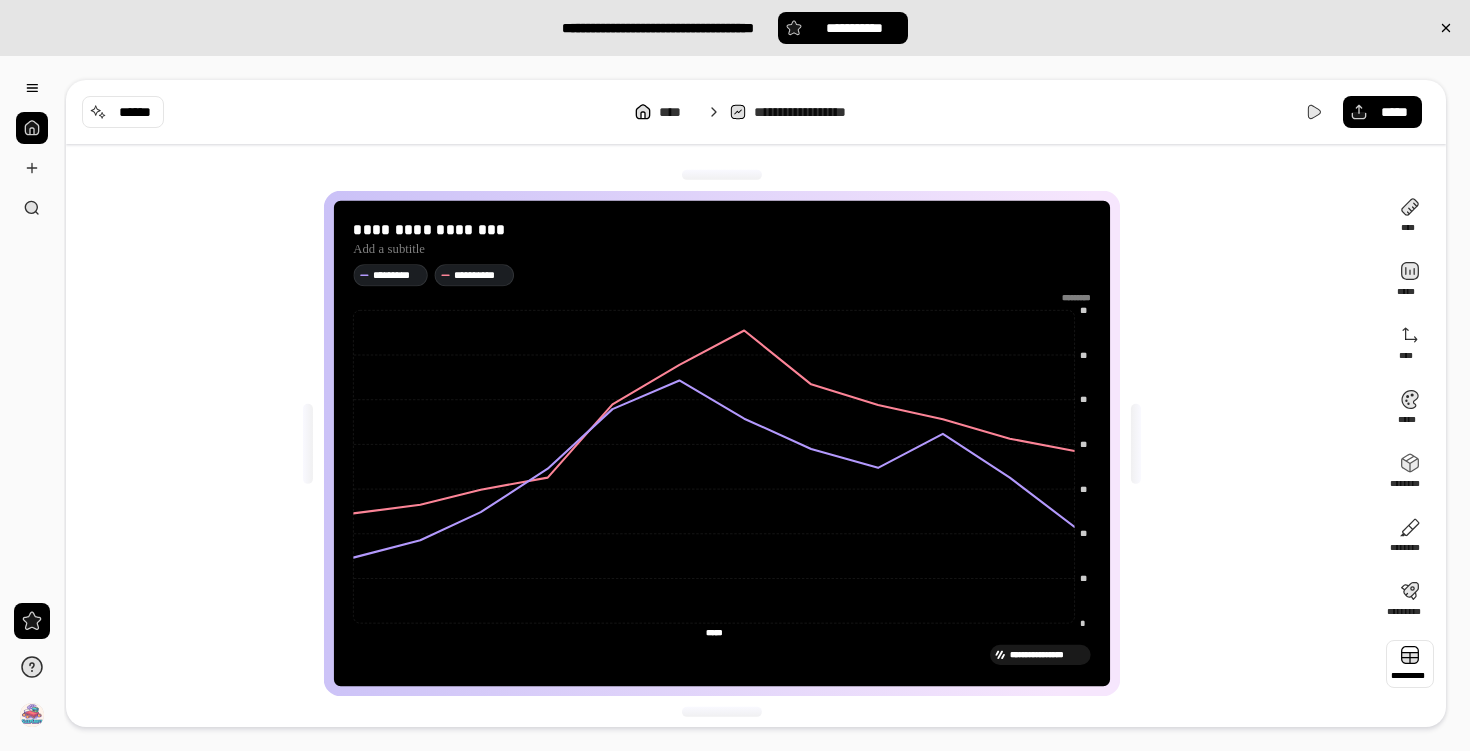 click at bounding box center [1410, 664] 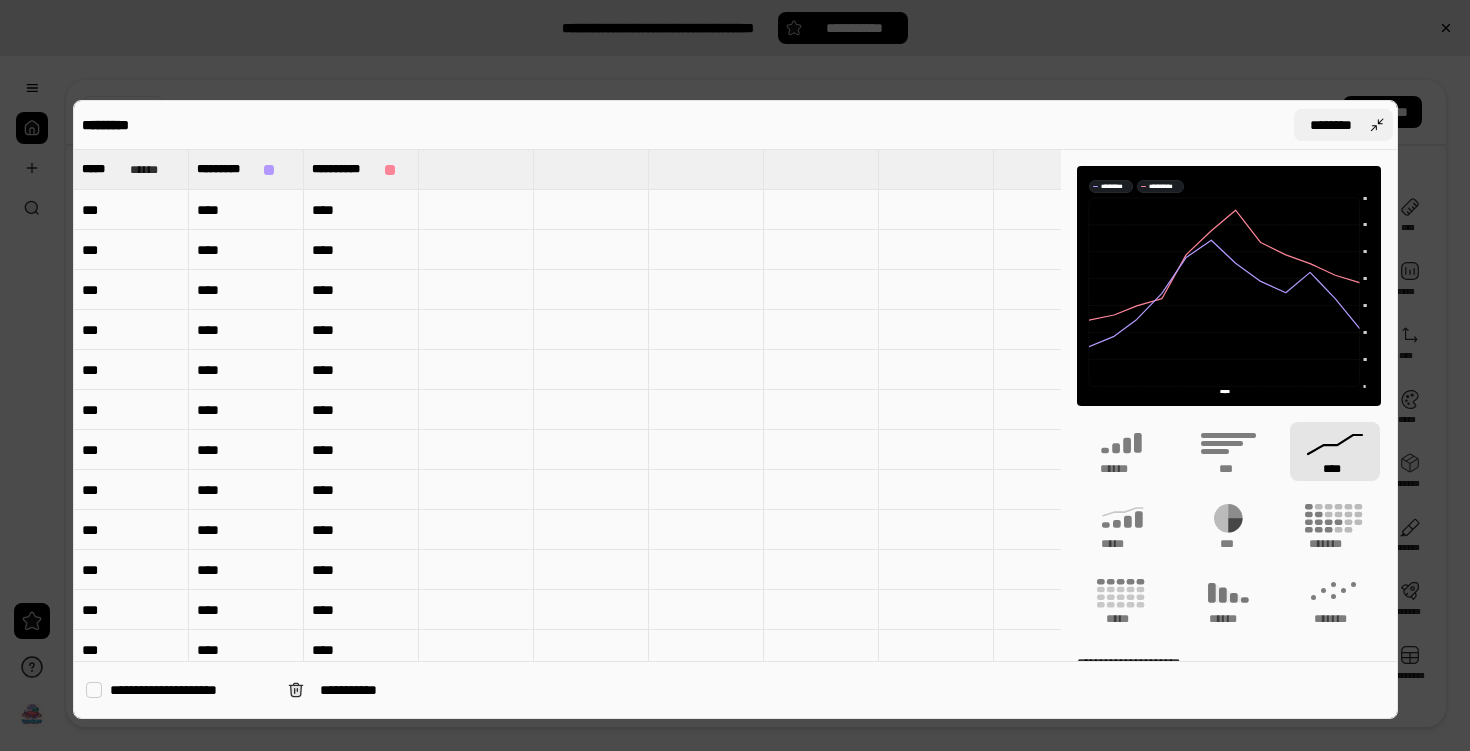 click on "********" at bounding box center (1343, 125) 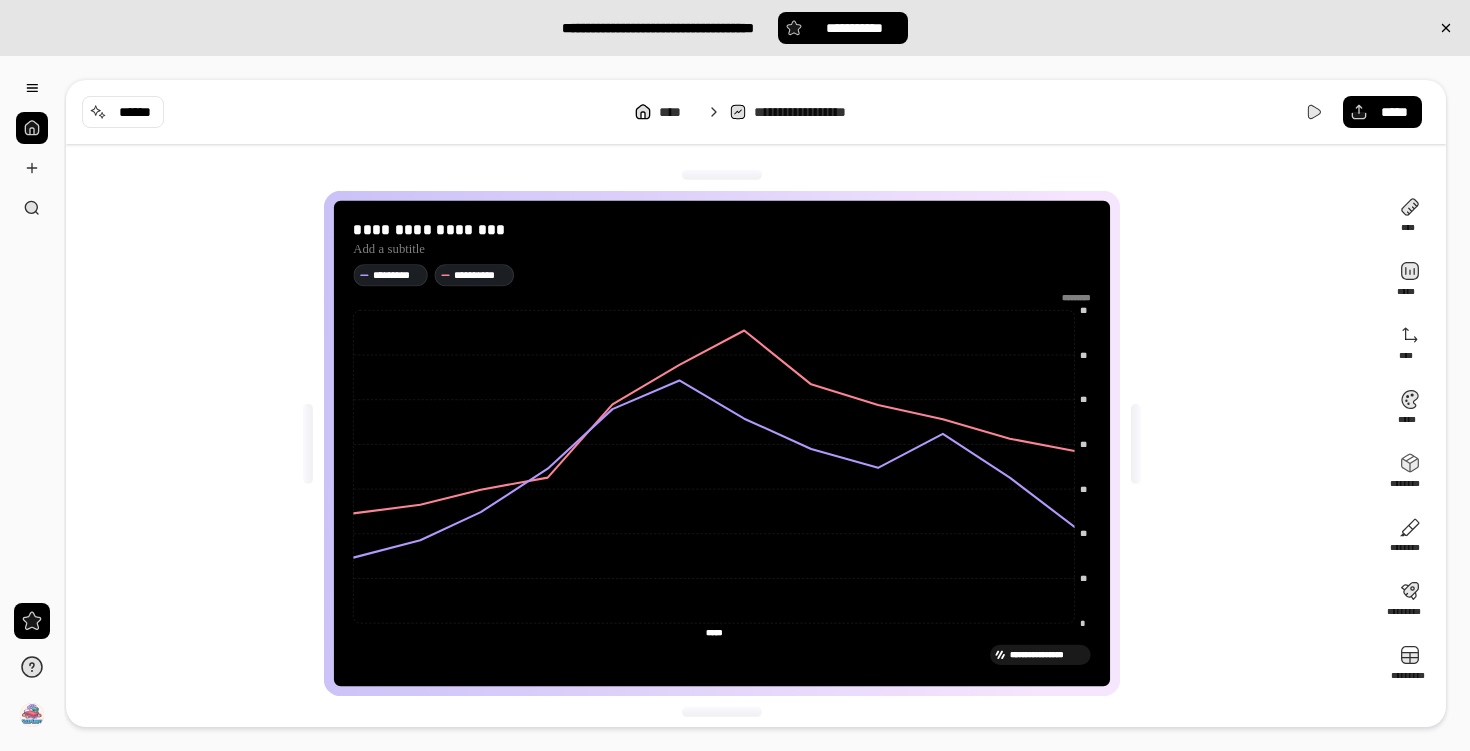click at bounding box center (1072, 297) 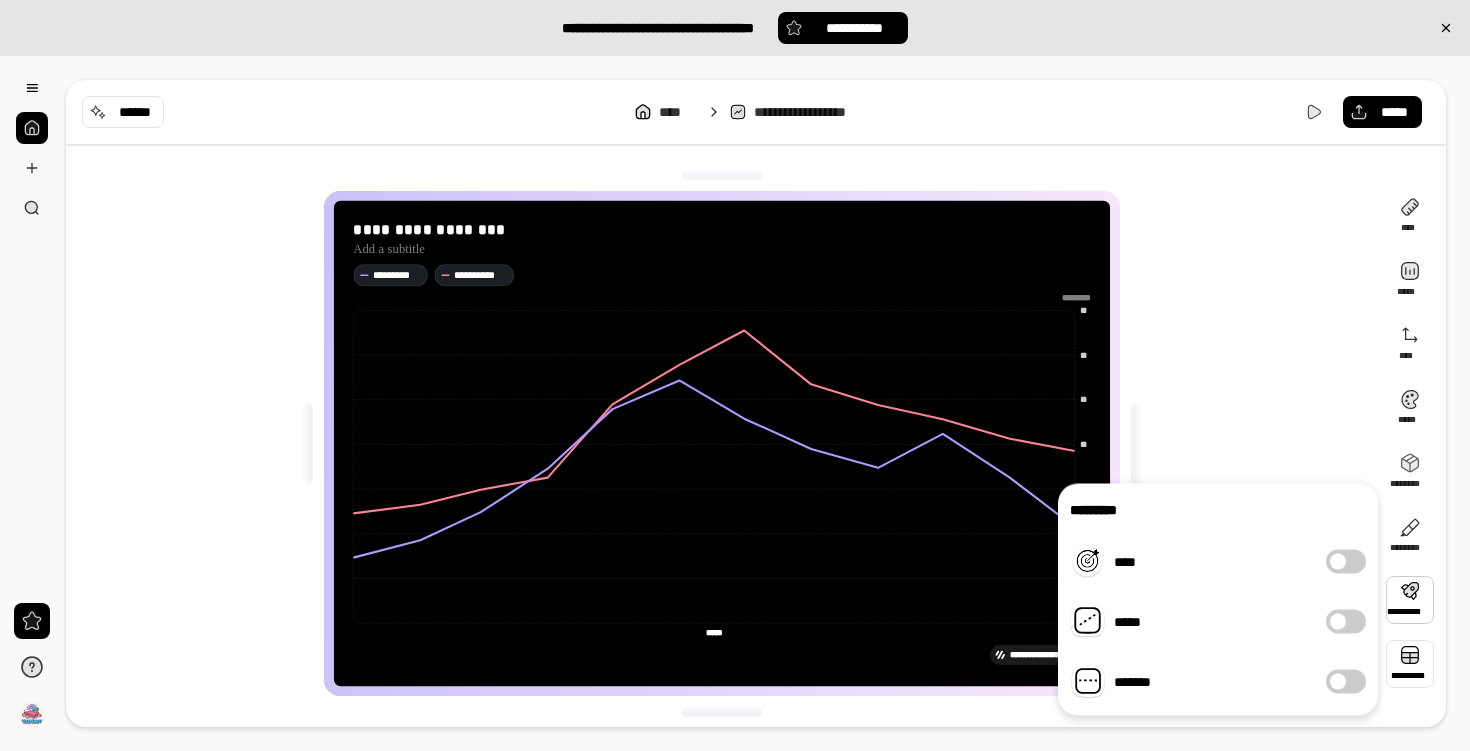 click at bounding box center [1410, 664] 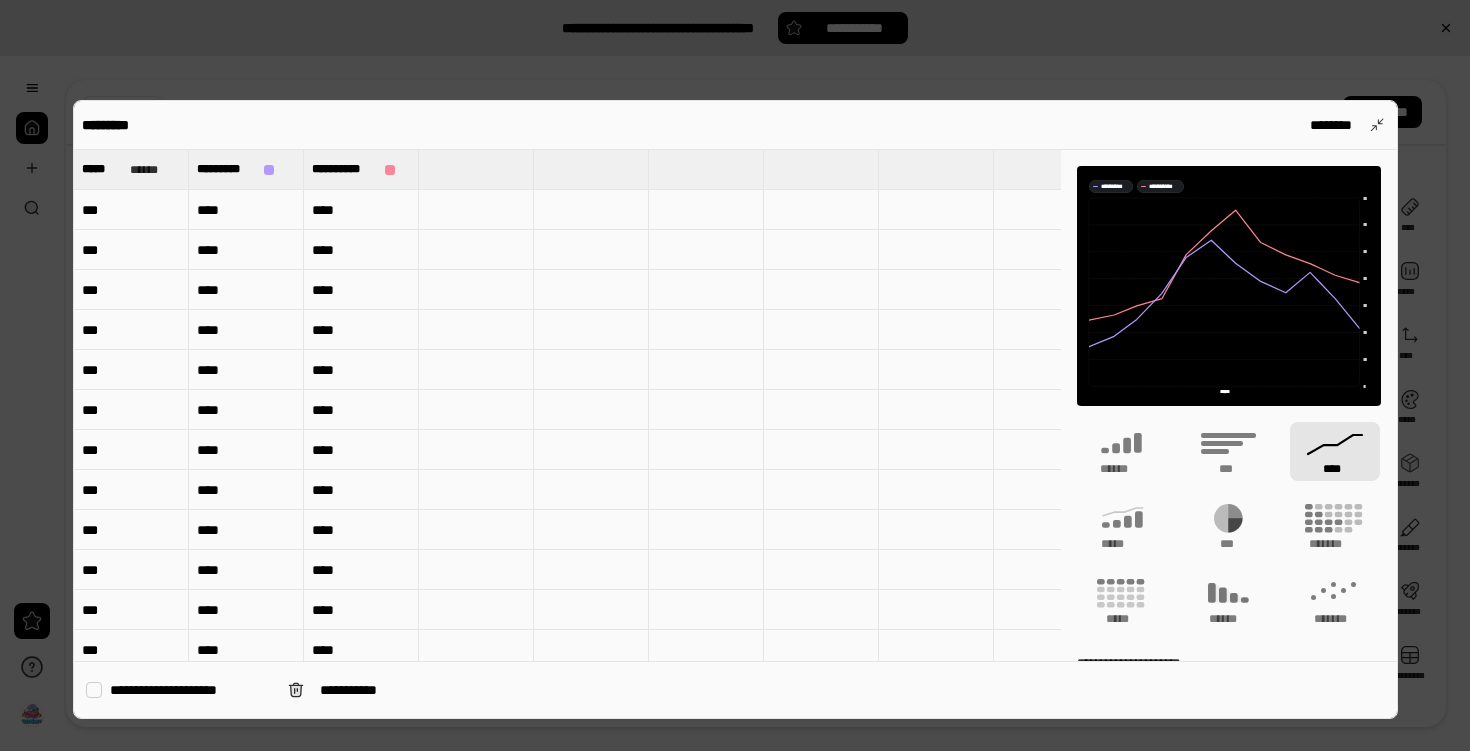 click on "***" at bounding box center [131, 210] 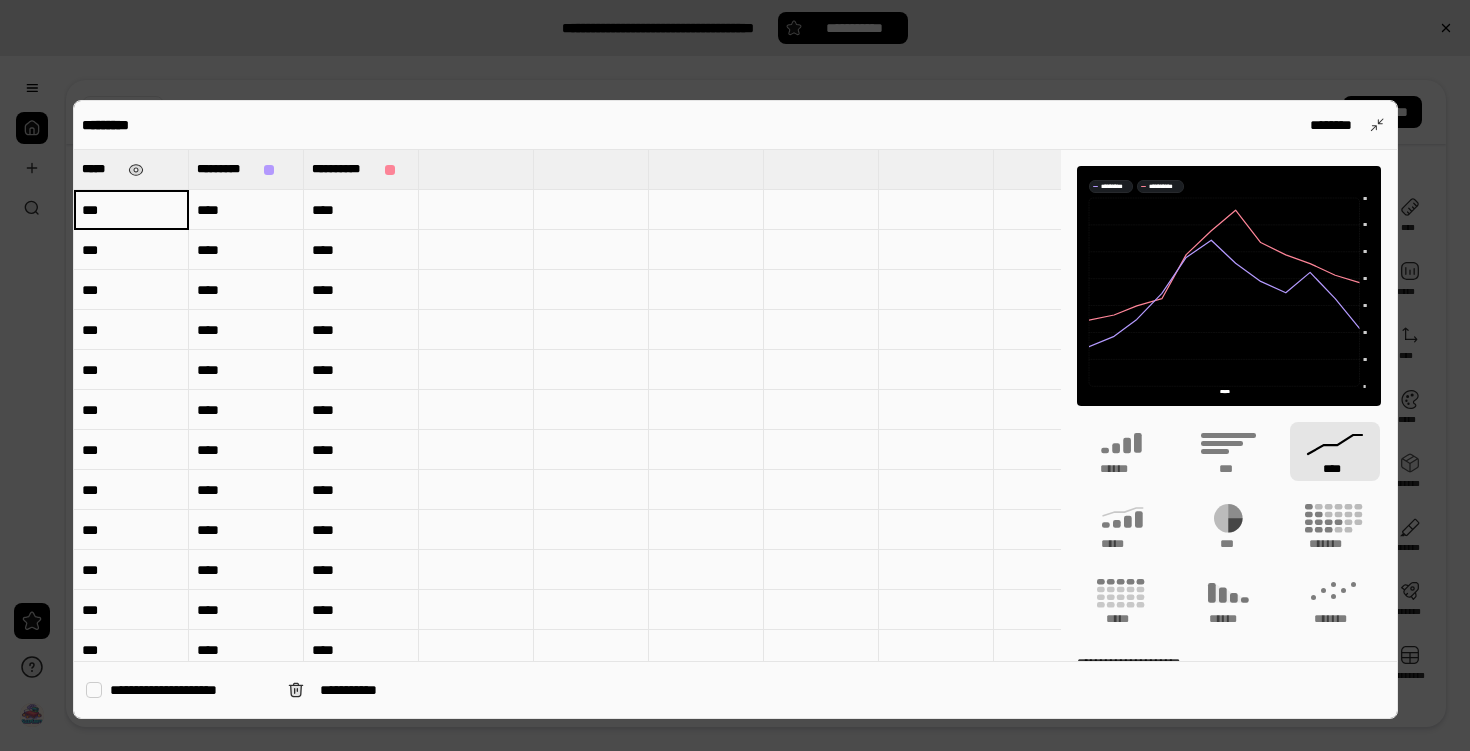 click on "*****" at bounding box center [131, 169] 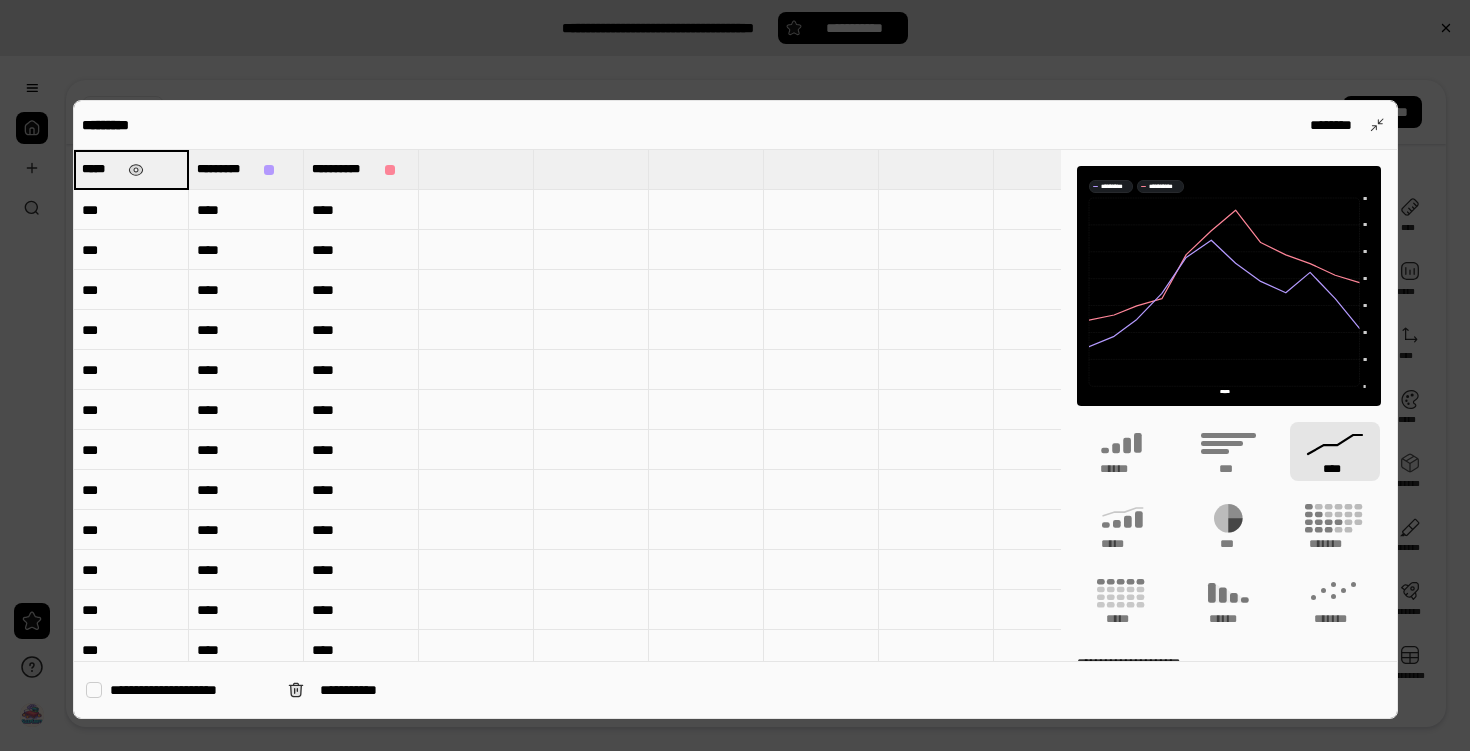 type 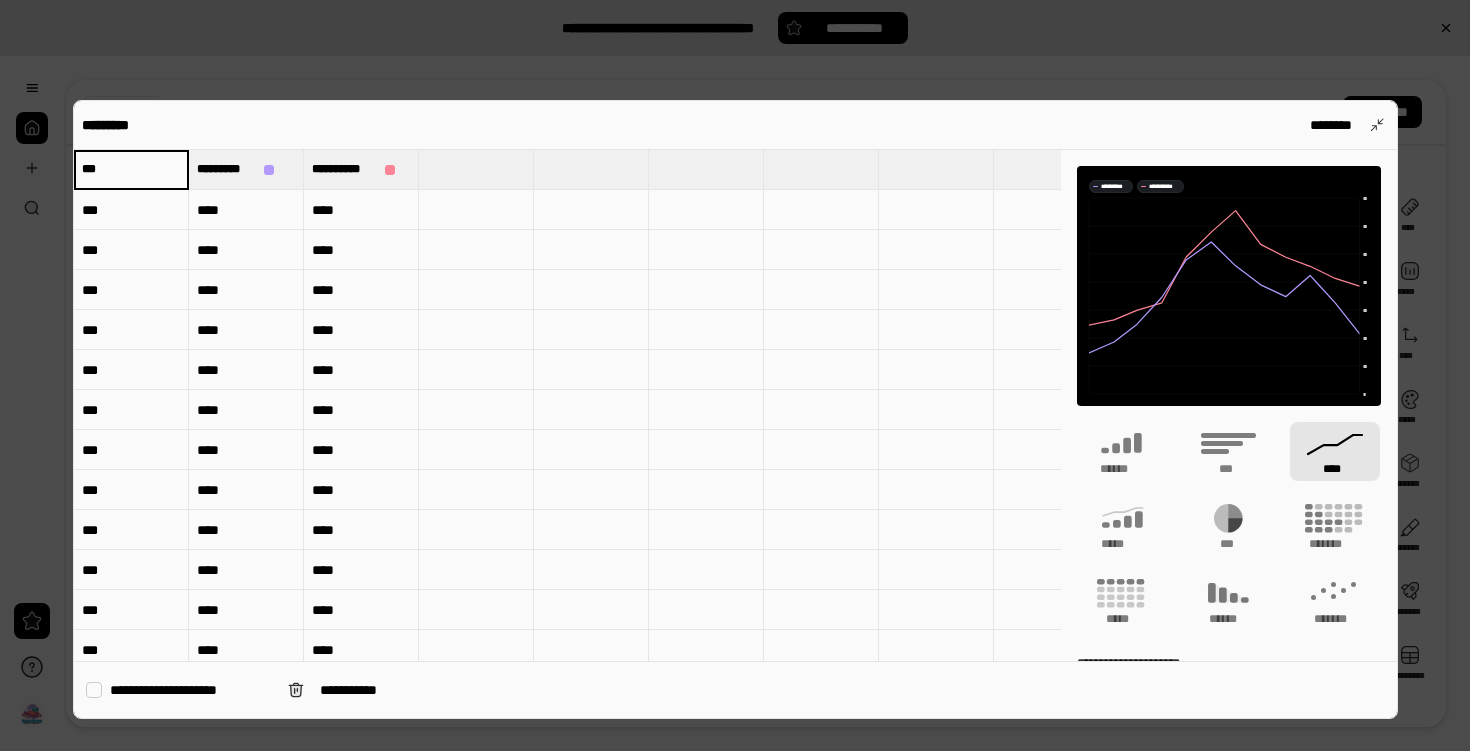 type on "****" 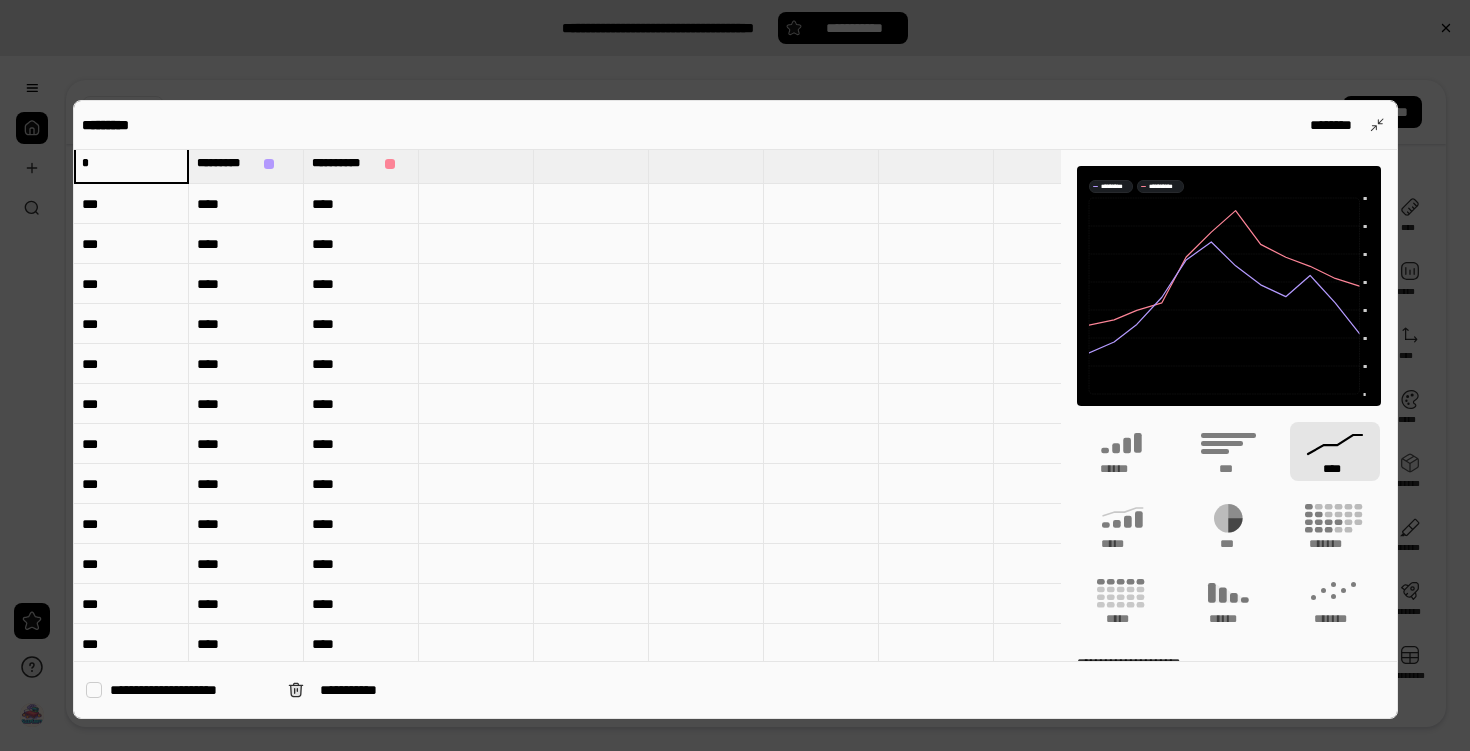 scroll, scrollTop: 7, scrollLeft: 0, axis: vertical 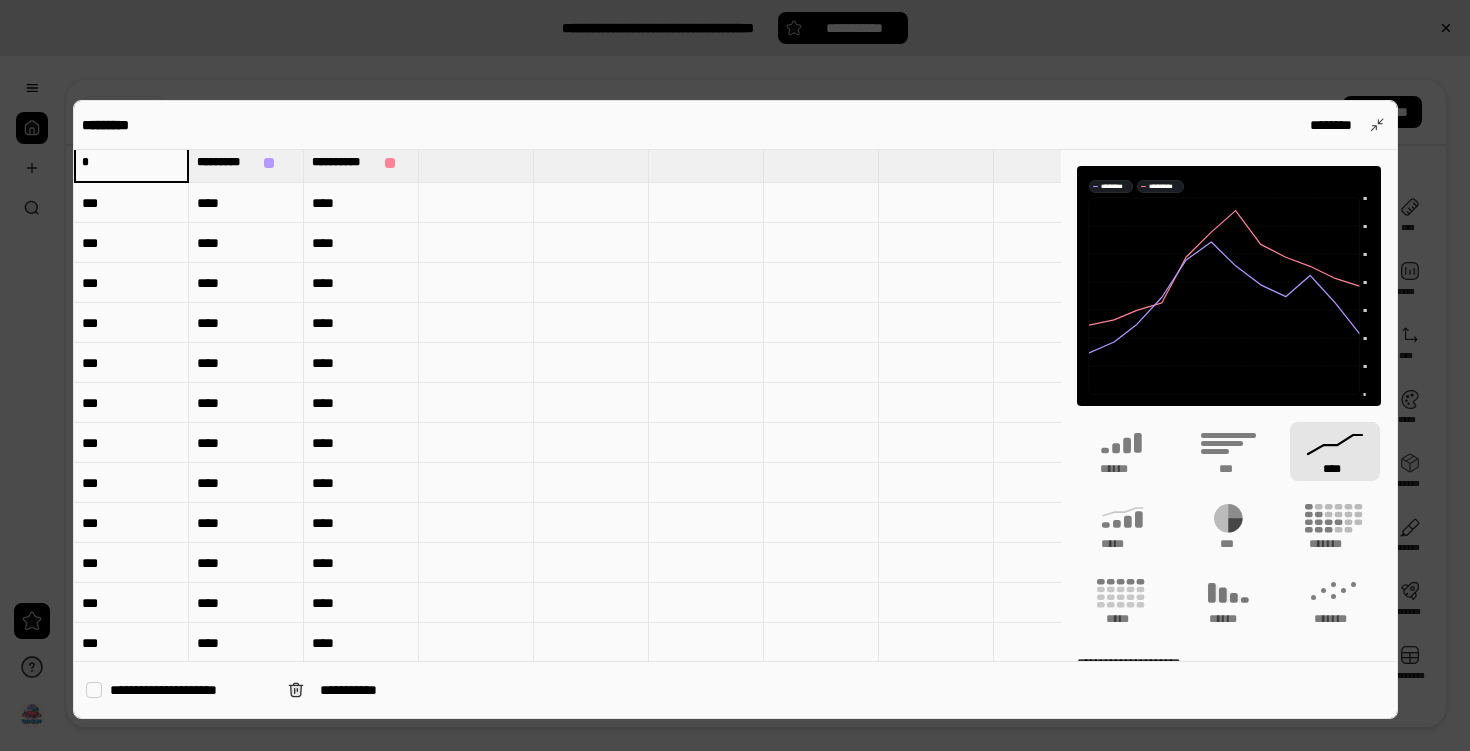 click on "****" at bounding box center (361, 643) 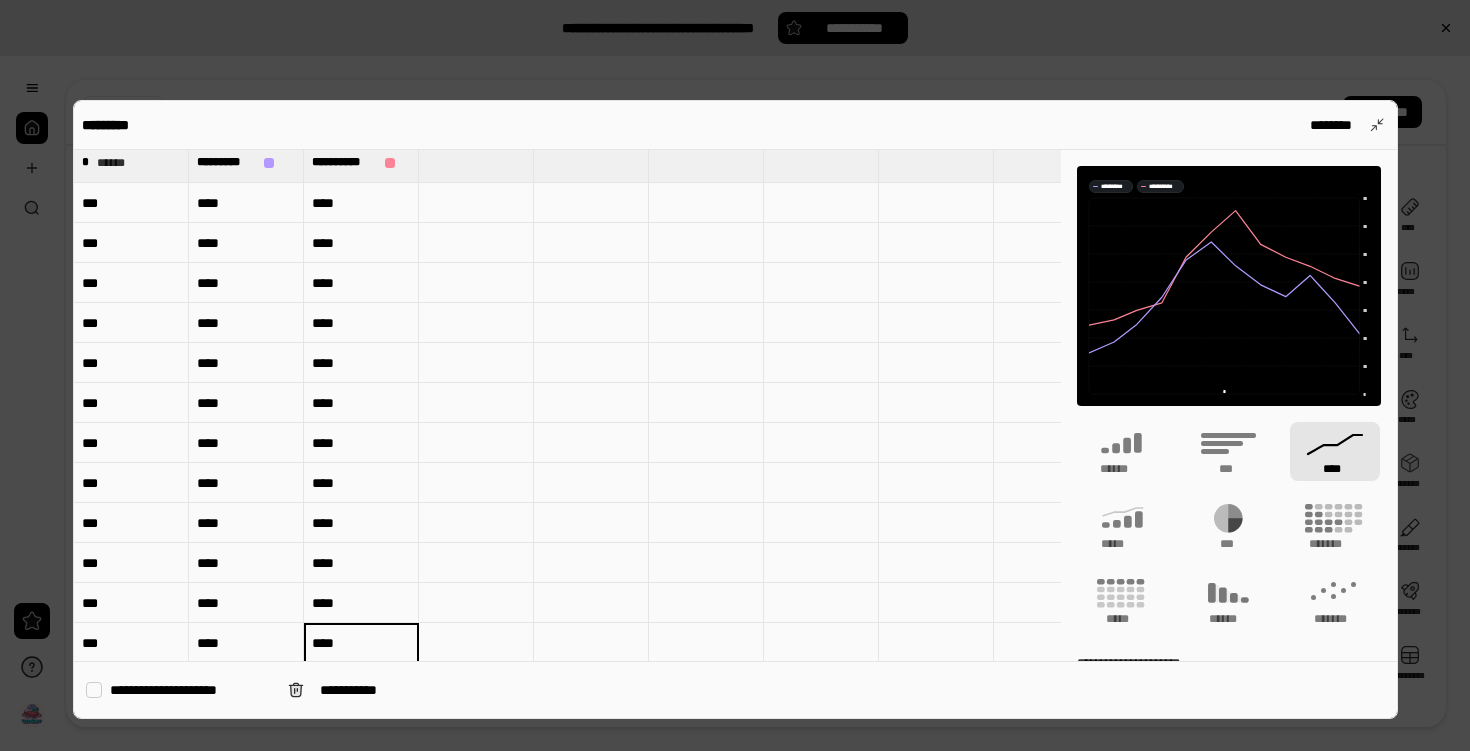 type on "*" 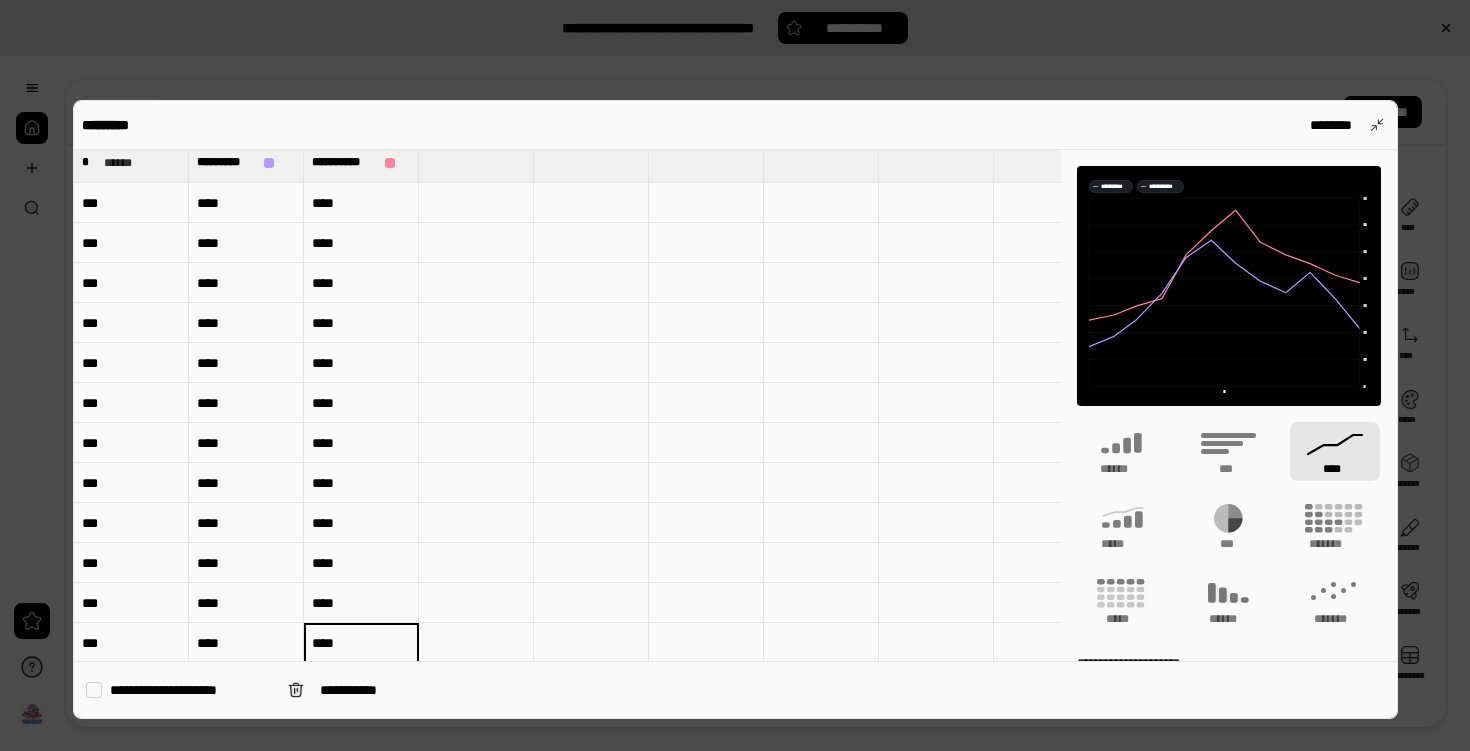 type 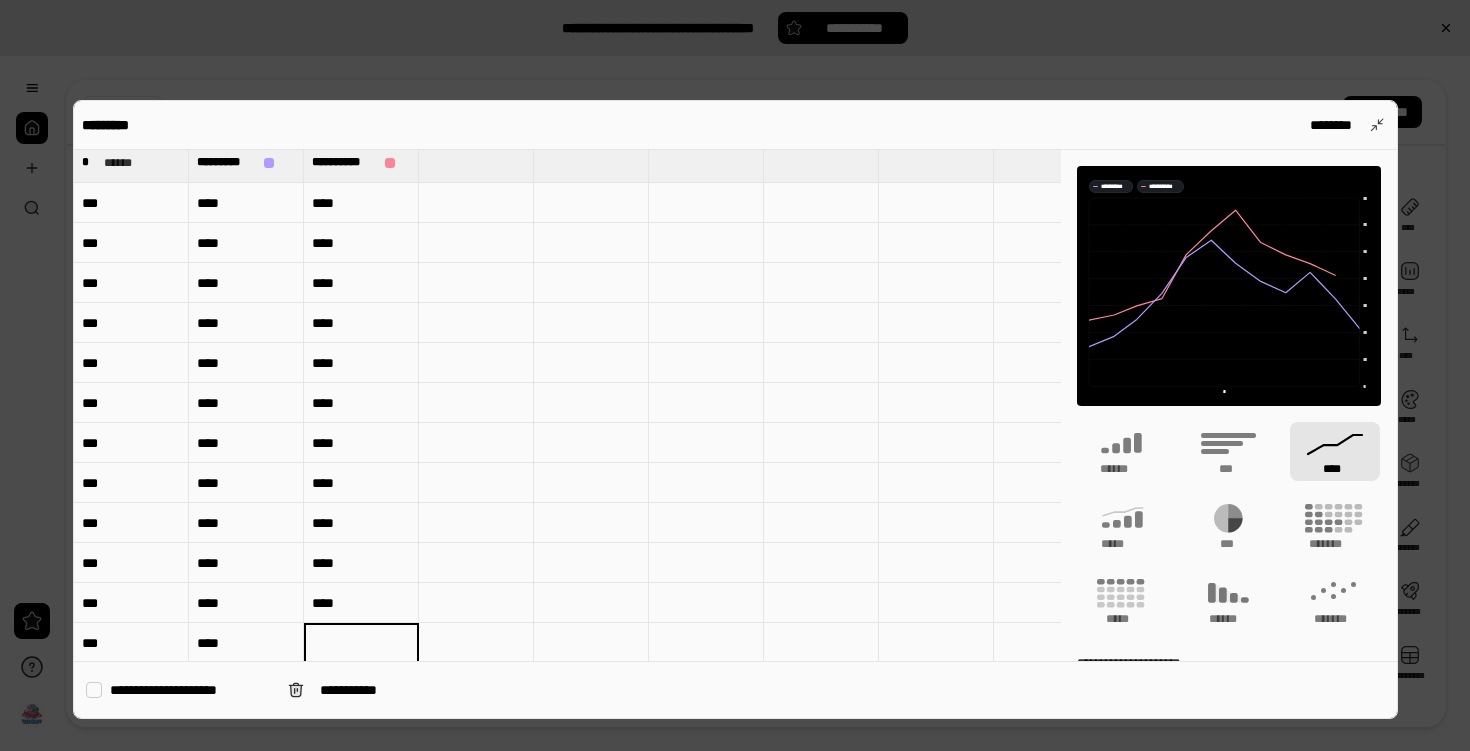 click on "****" at bounding box center (246, 643) 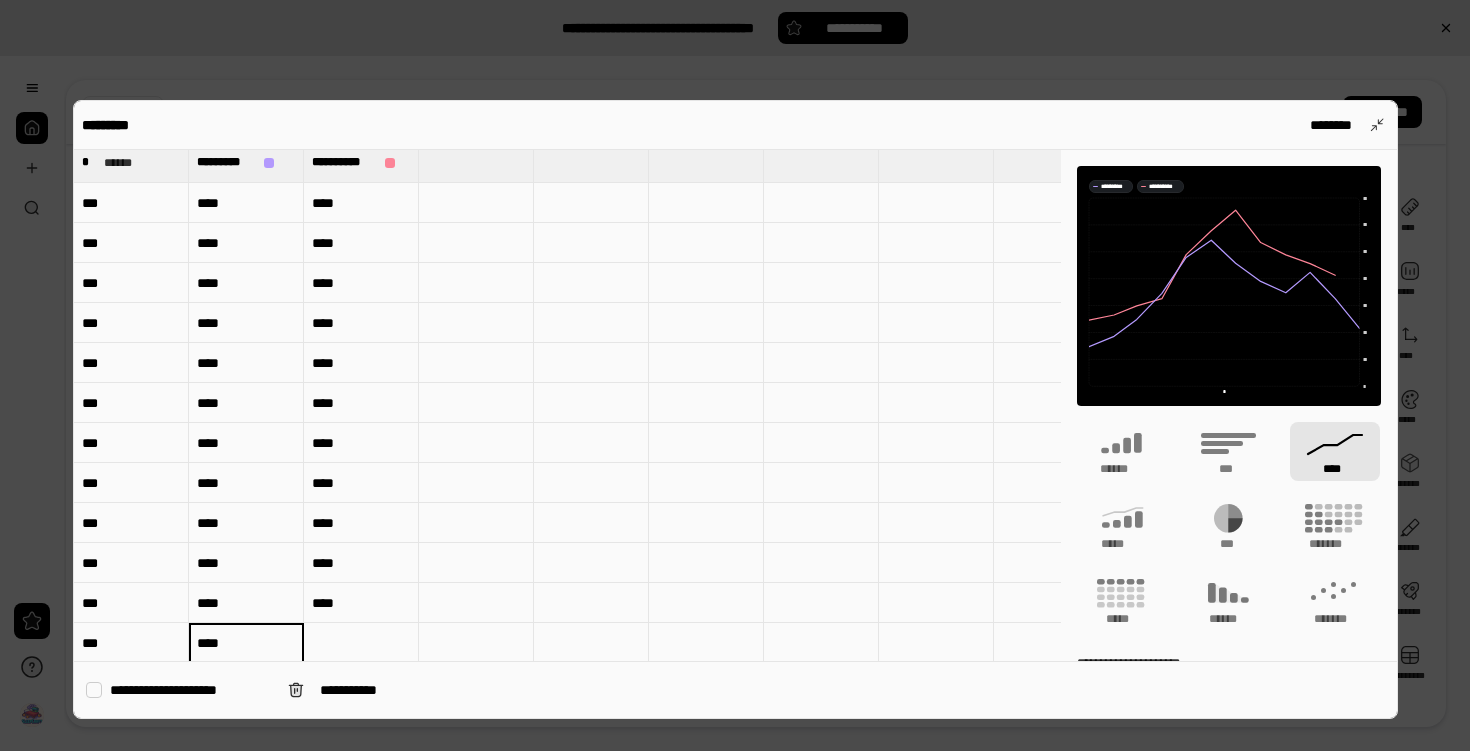 type 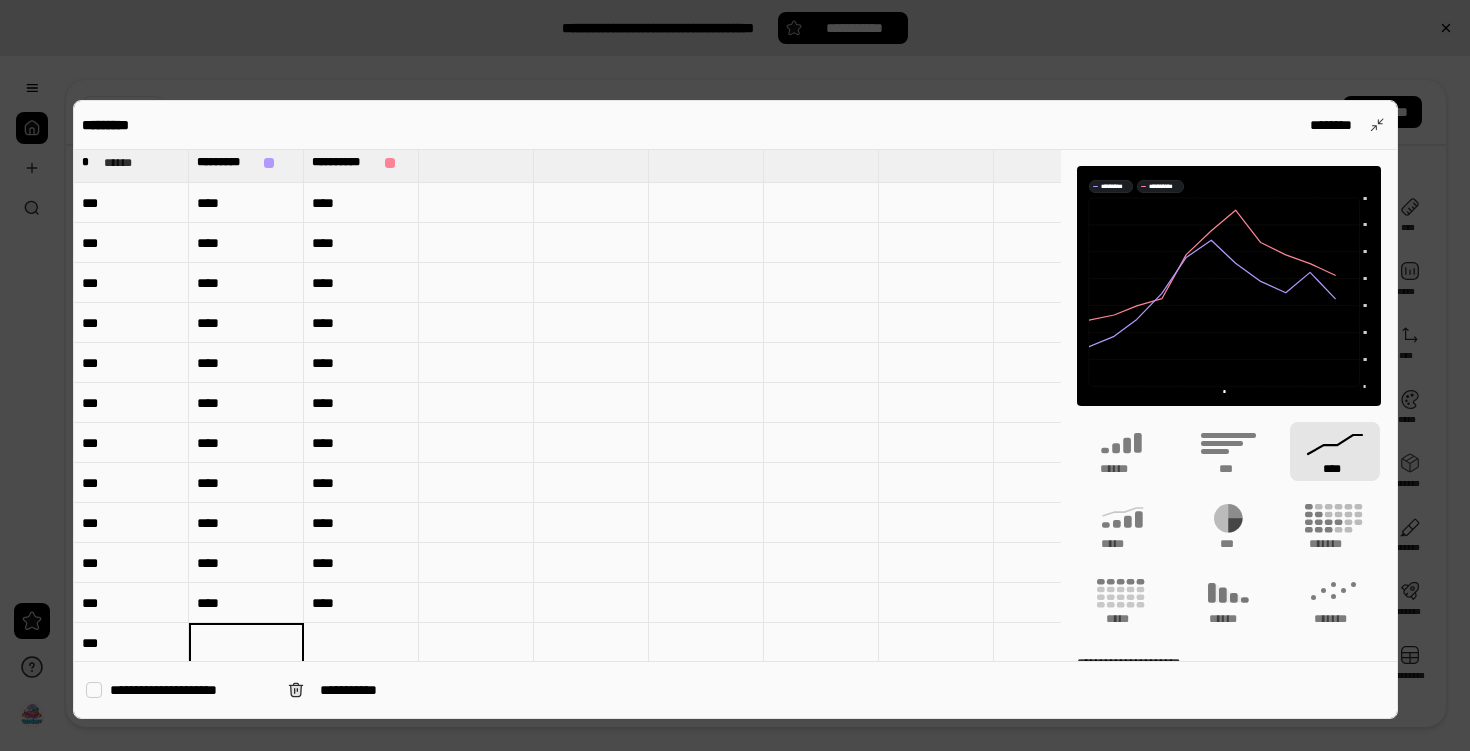 click on "***" at bounding box center (131, 643) 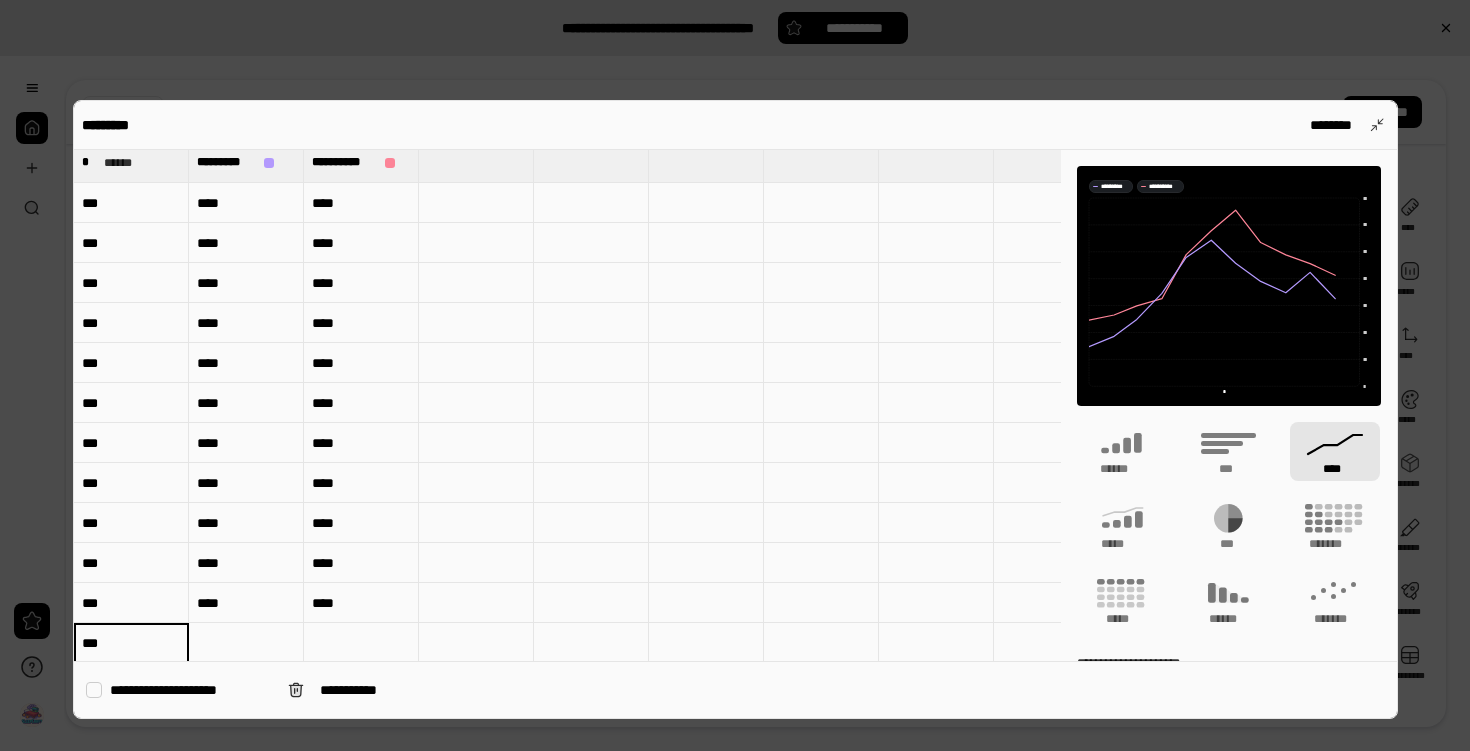 type 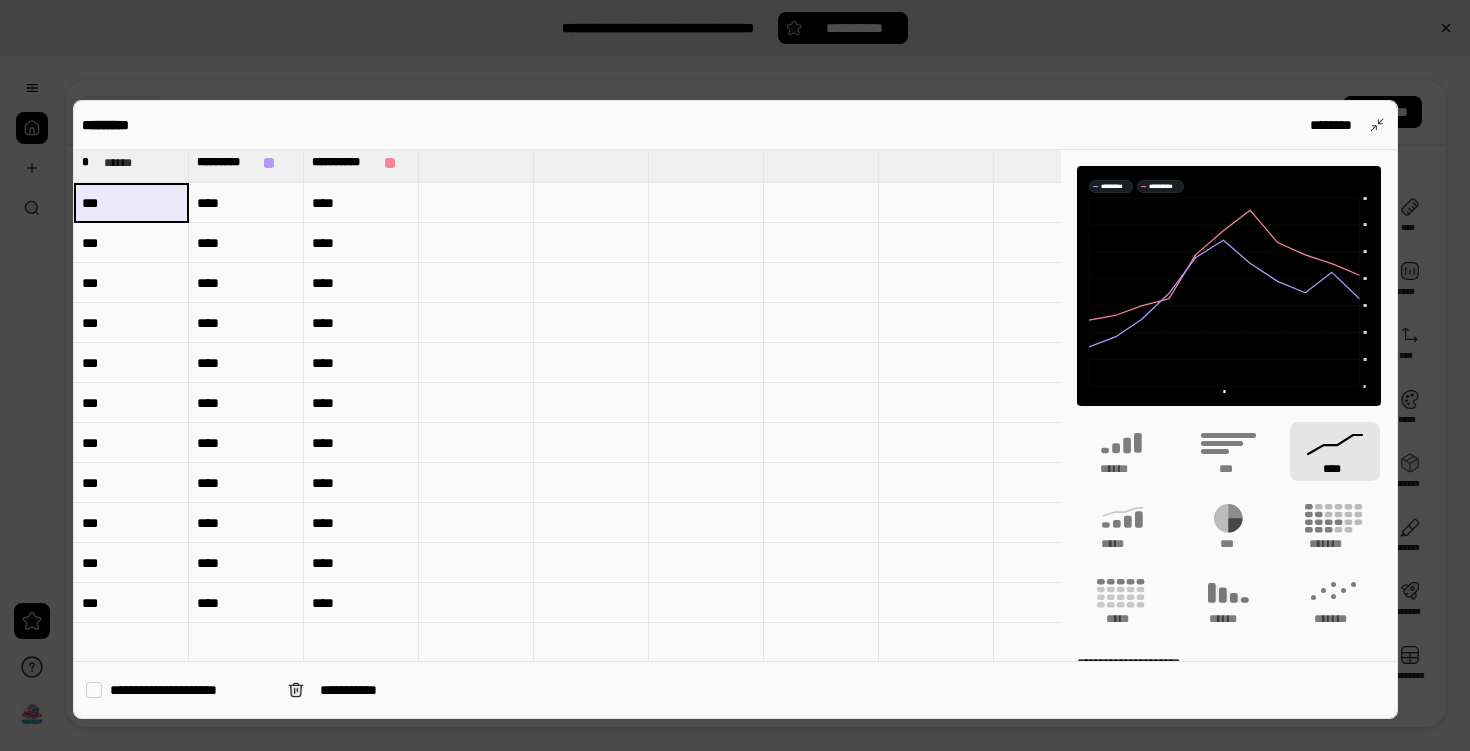 drag, startPoint x: 117, startPoint y: 202, endPoint x: 85, endPoint y: 202, distance: 32 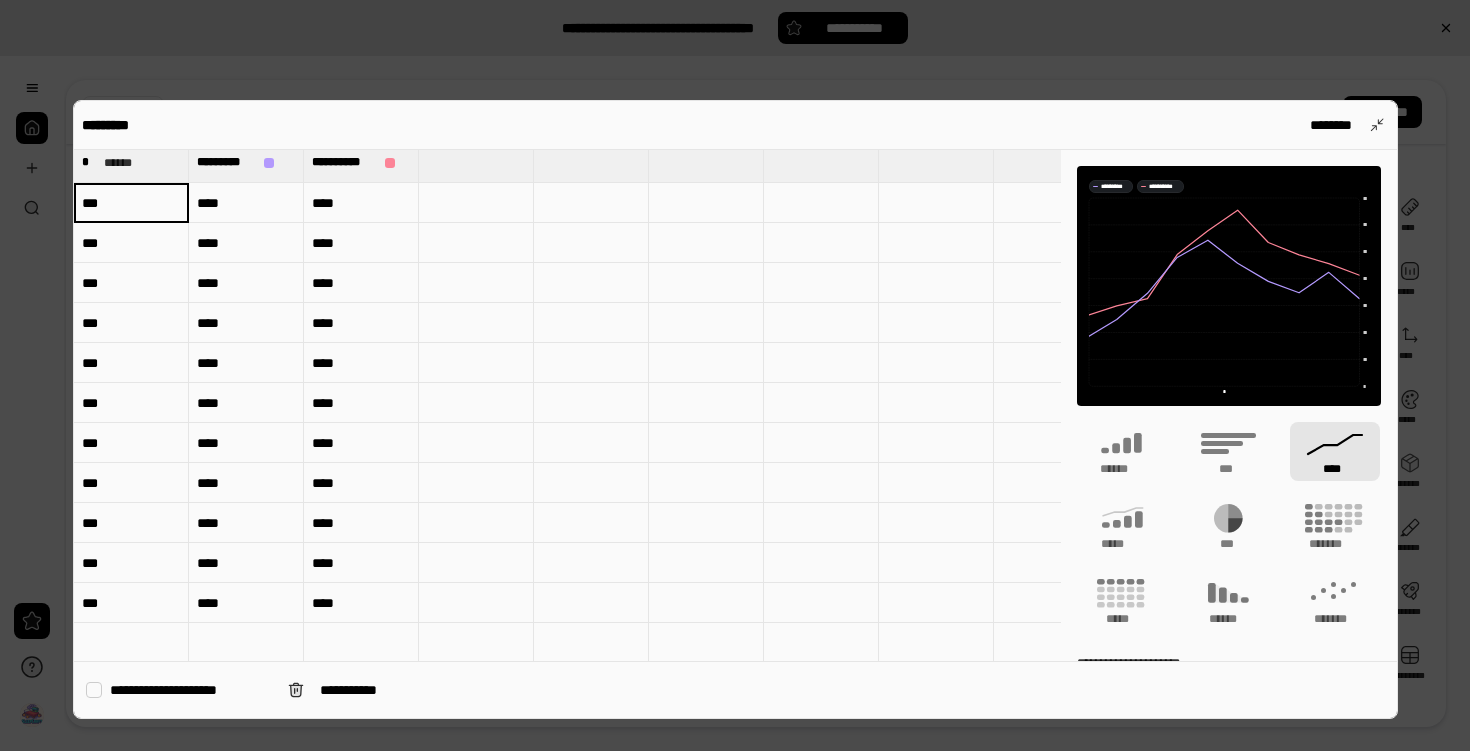 type on "***" 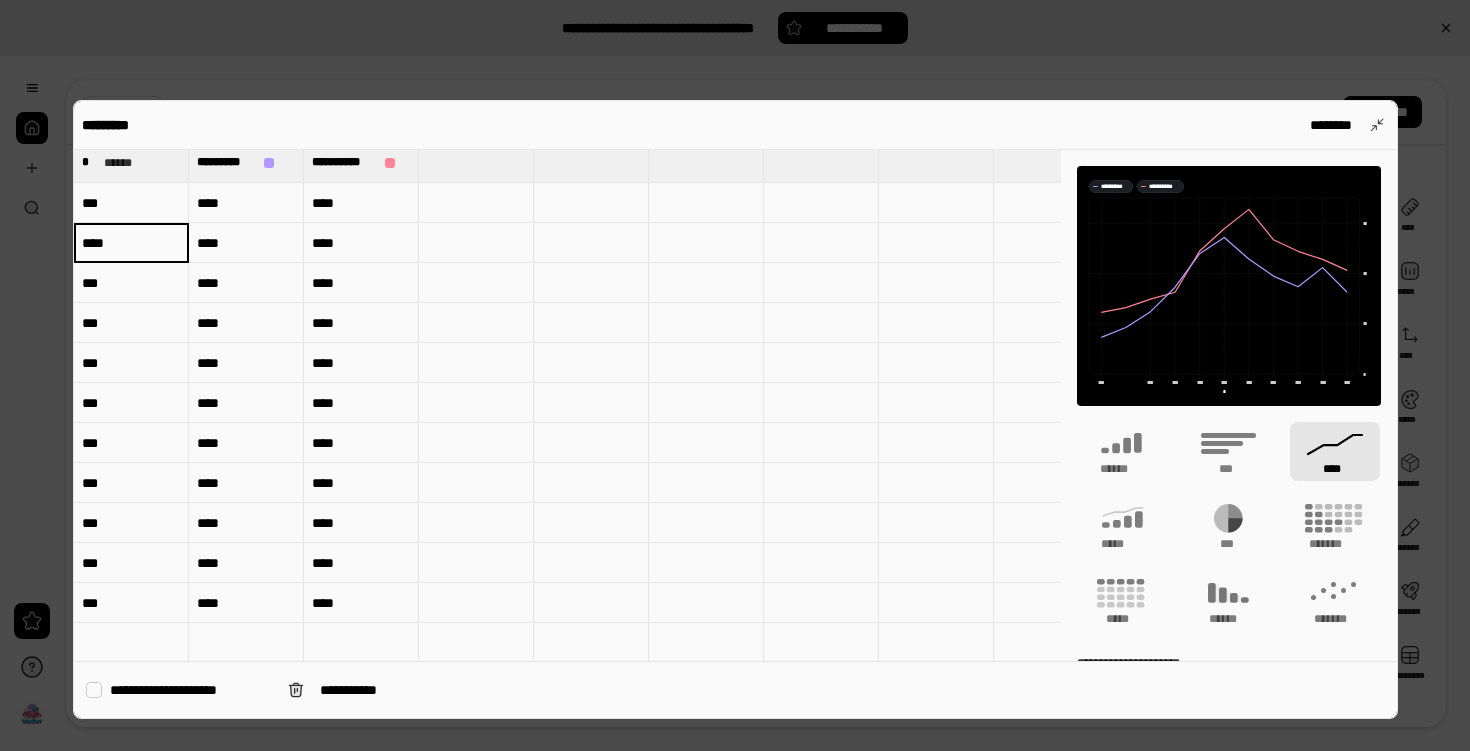 type on "****" 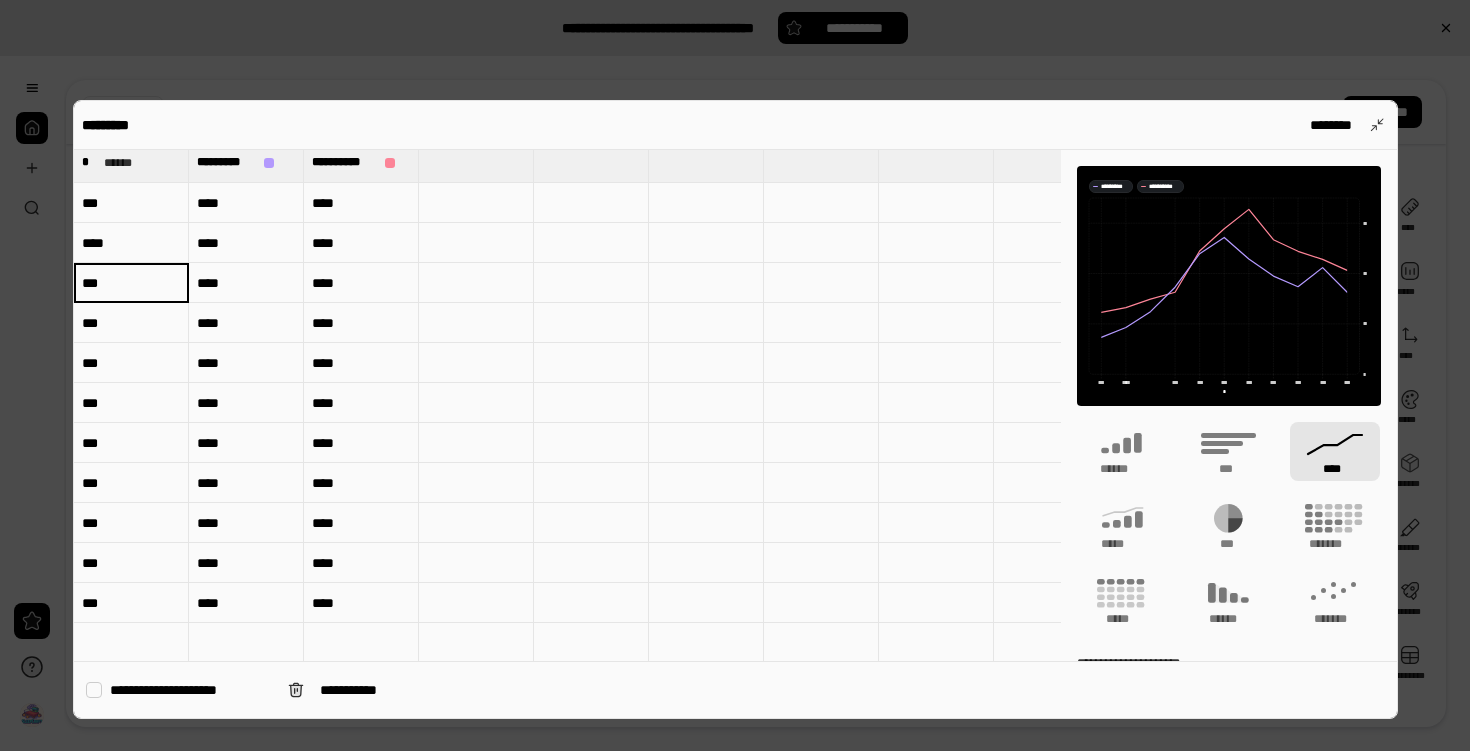 type on "***" 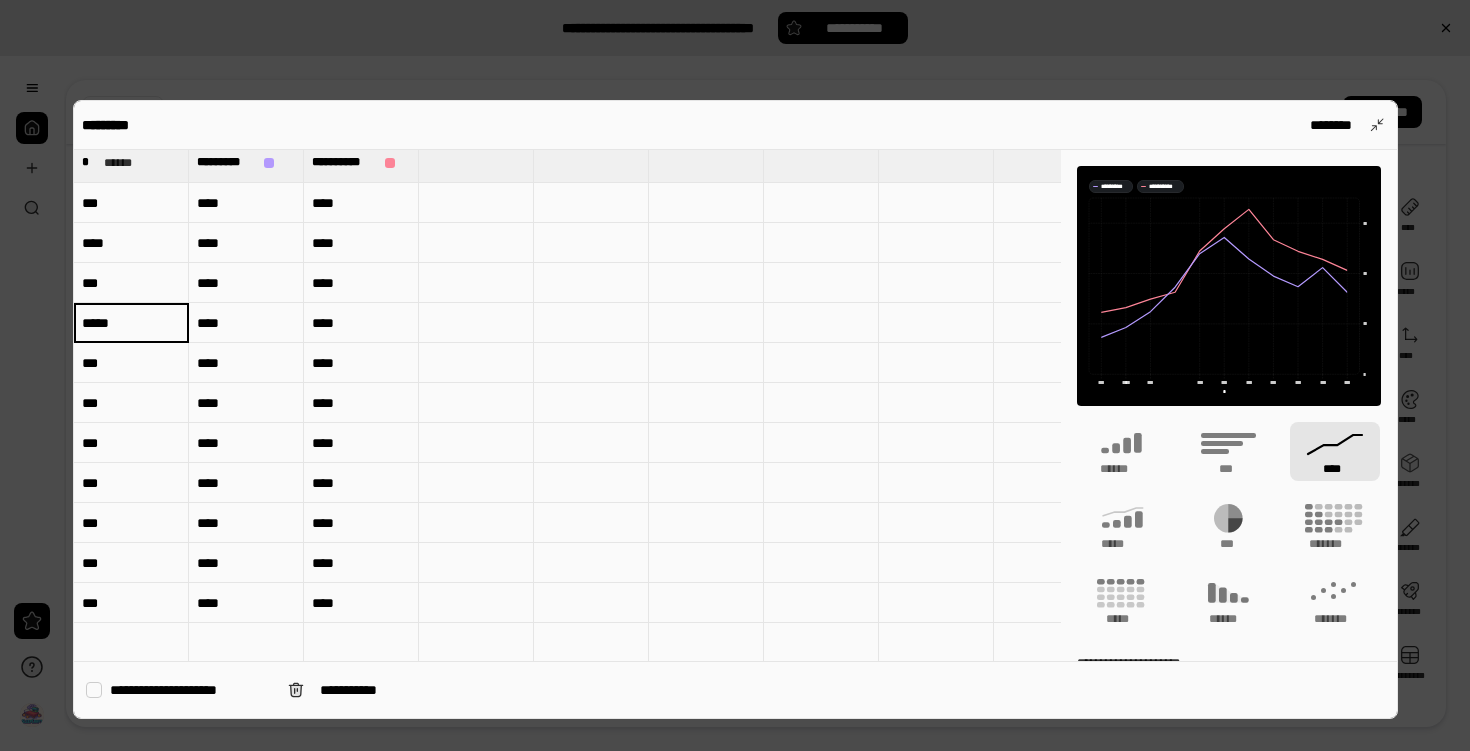 type on "*****" 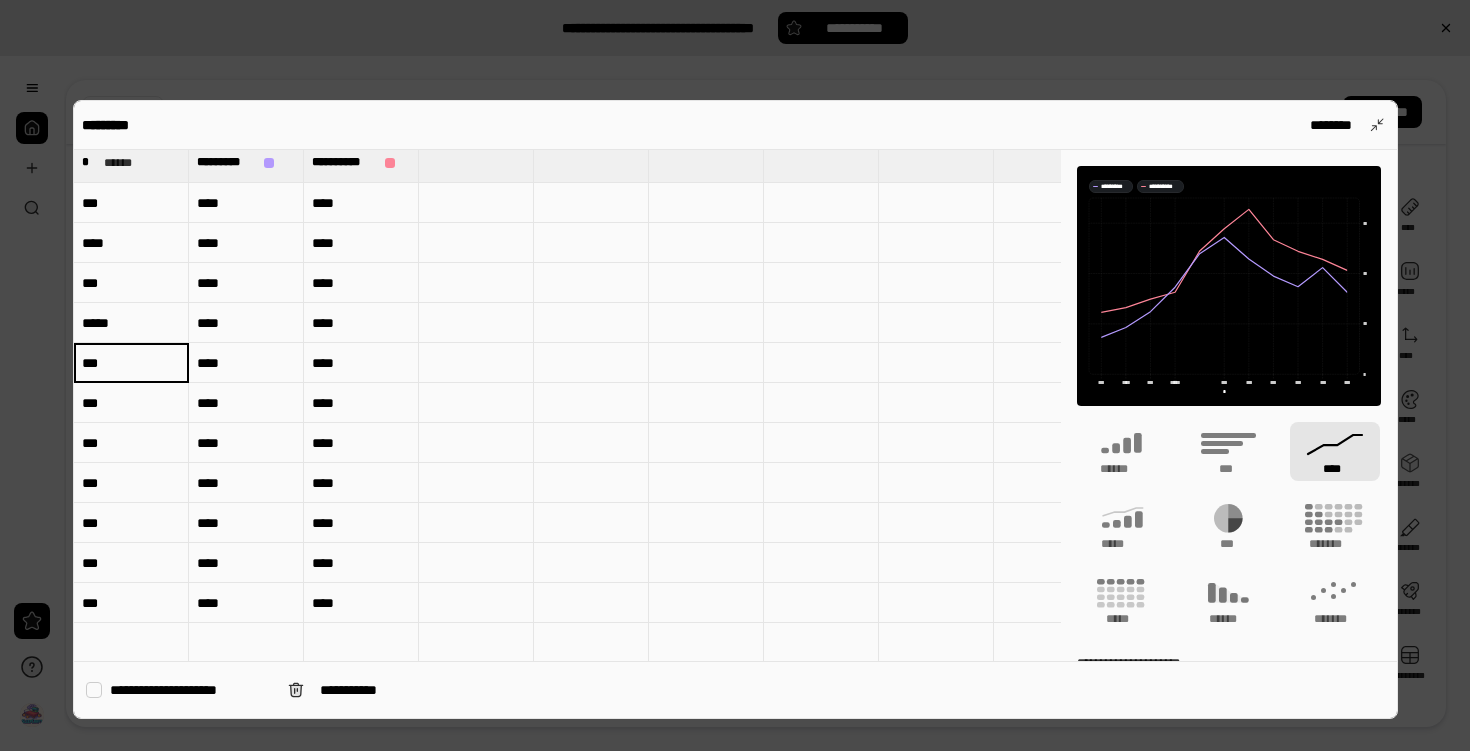 type on "***" 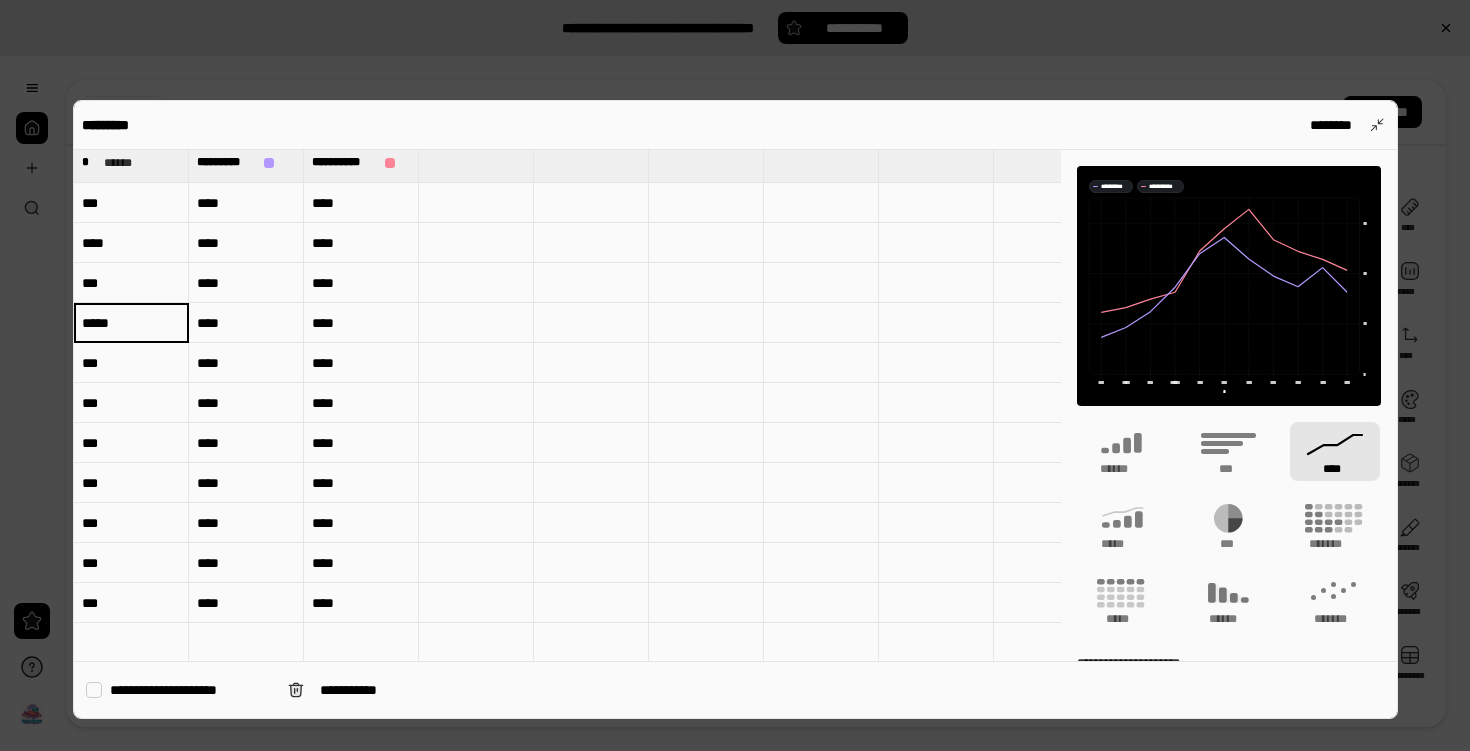 click on "*****" at bounding box center (131, 323) 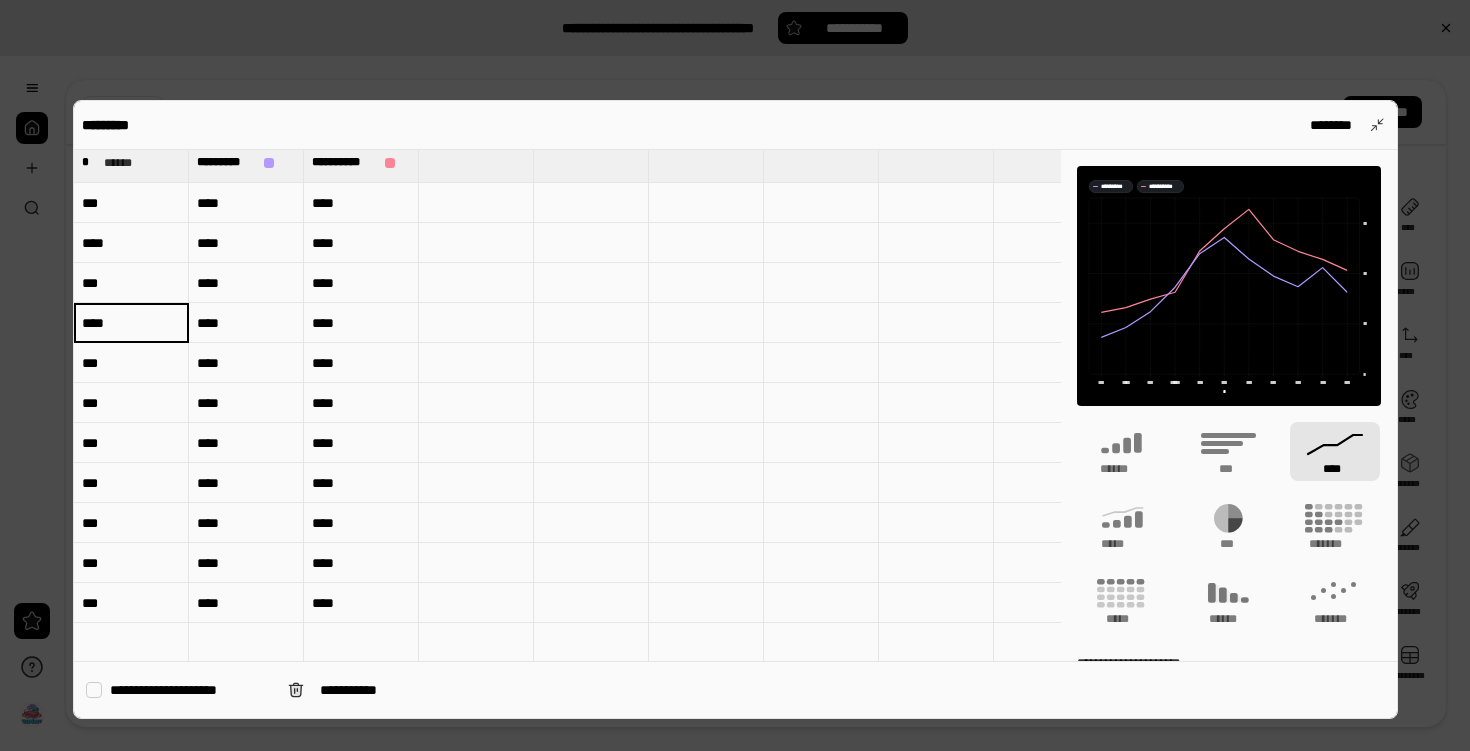 type on "*****" 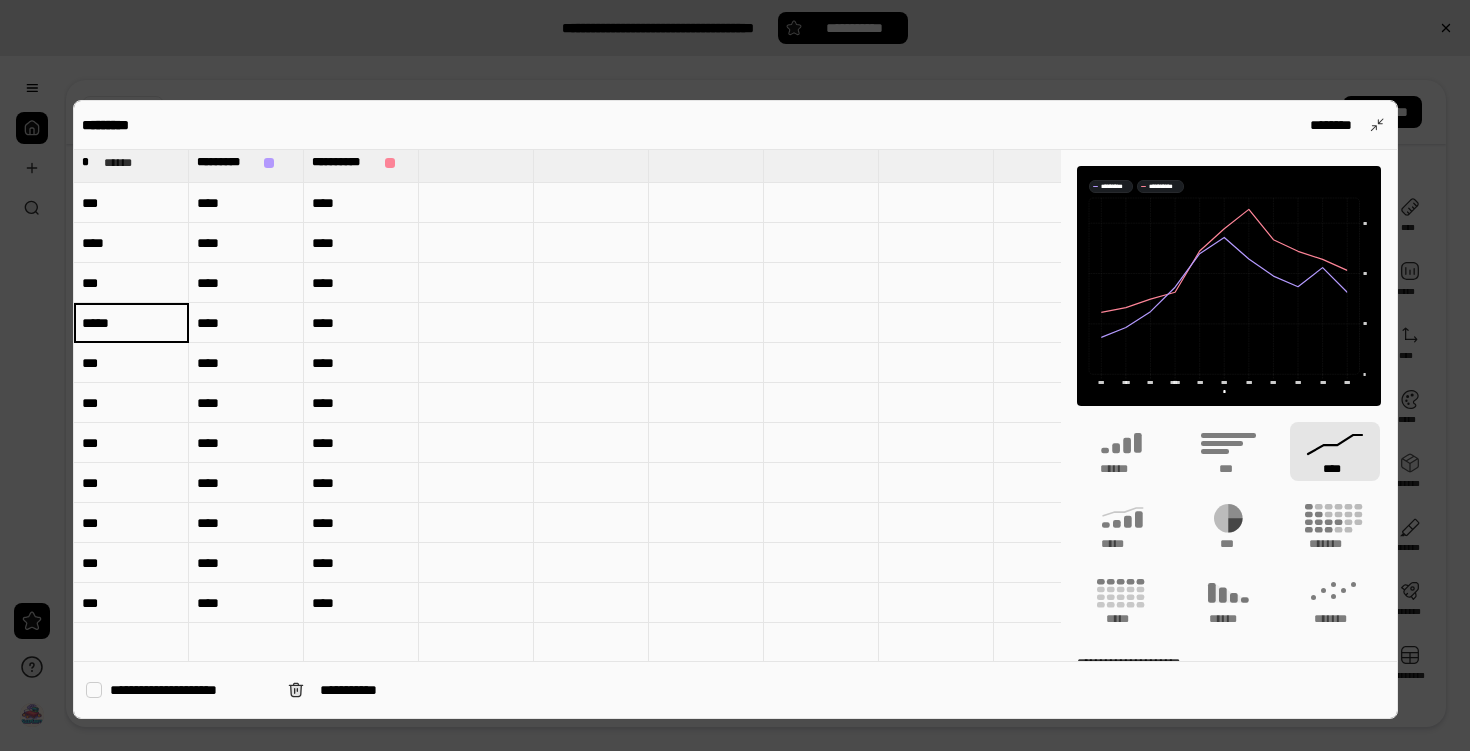 click on "***" at bounding box center (131, 403) 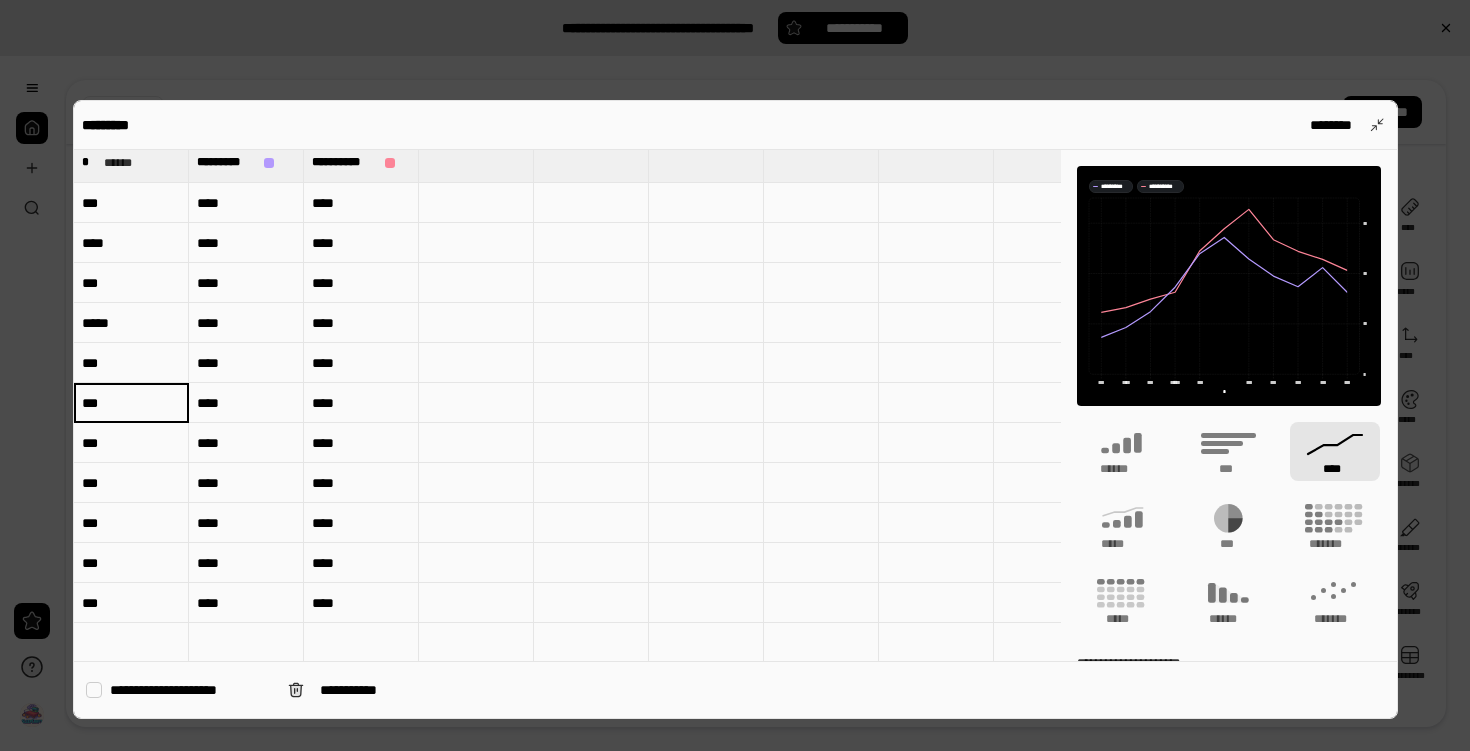 type on "***" 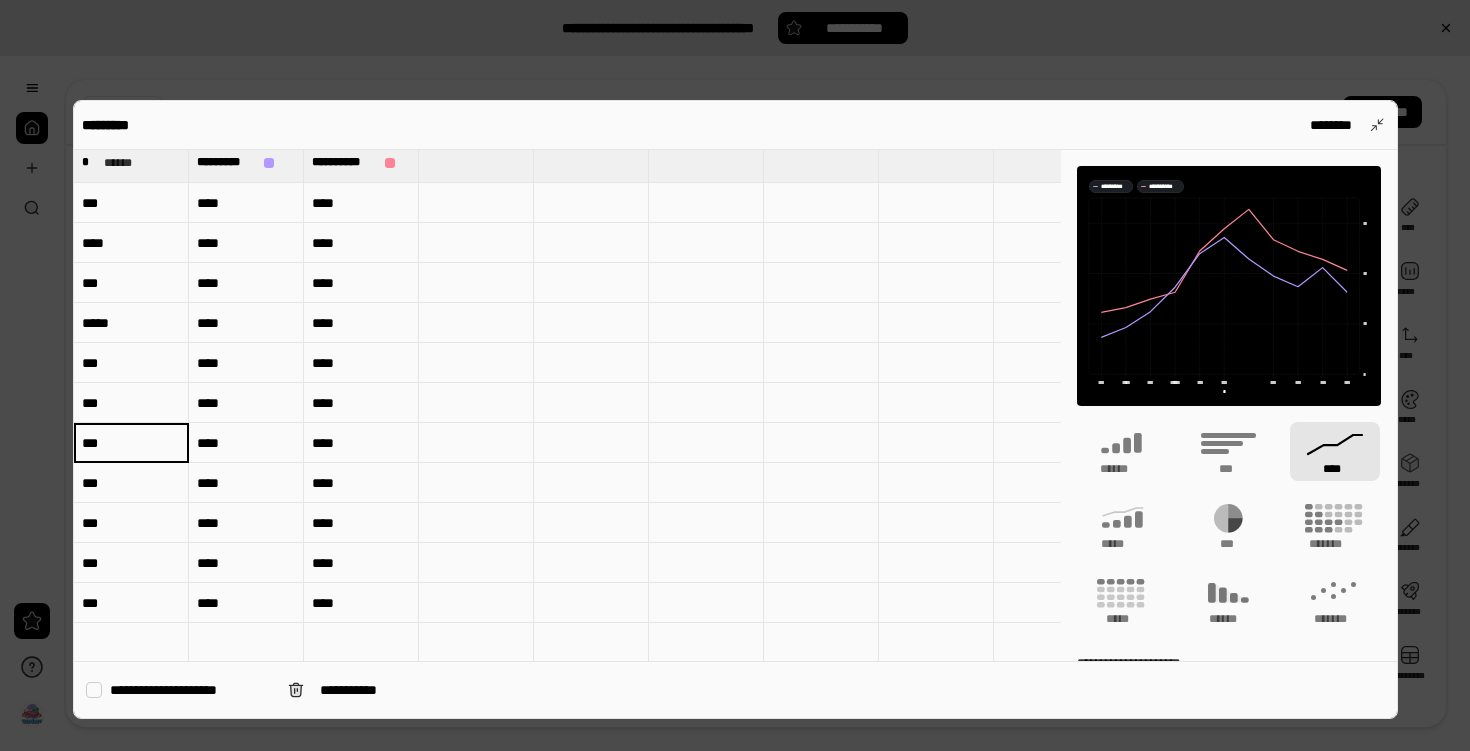 type on "***" 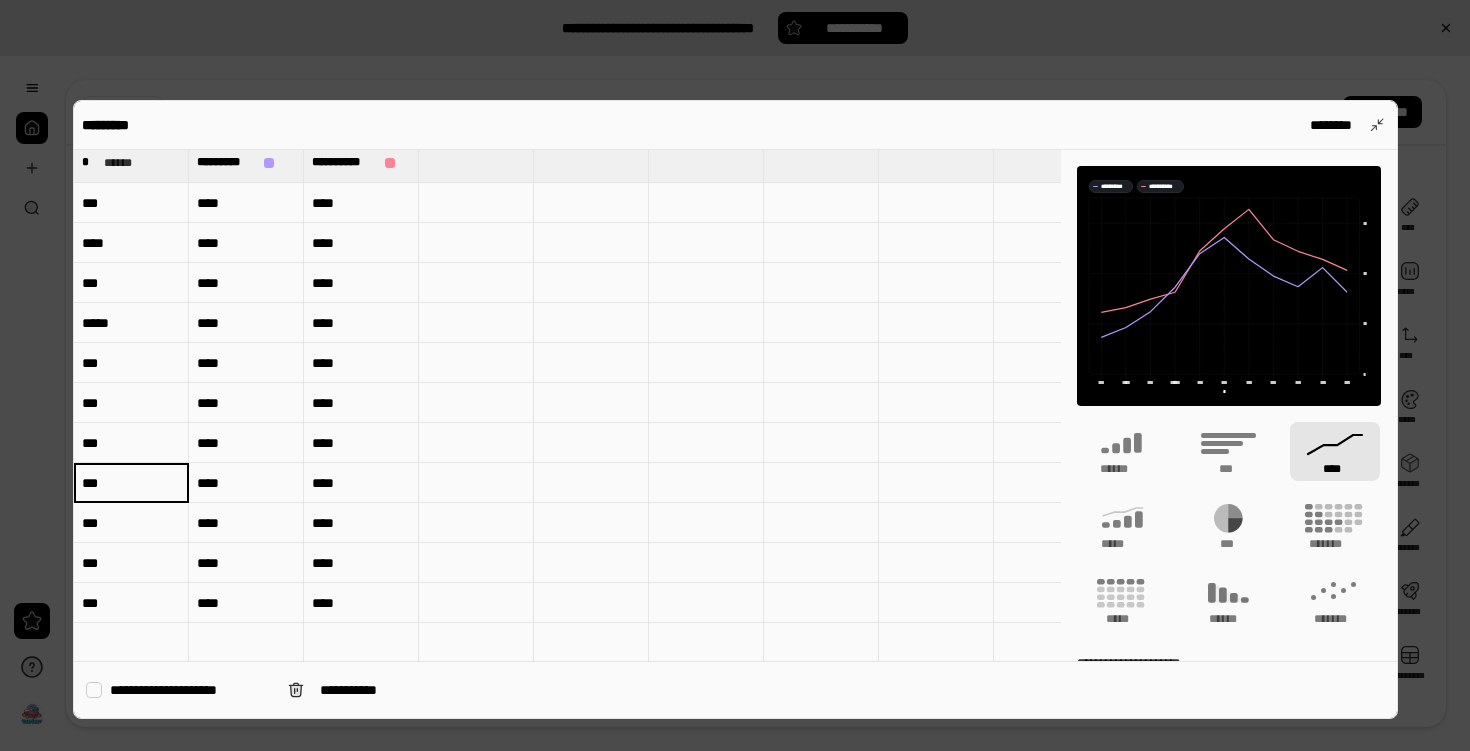 type 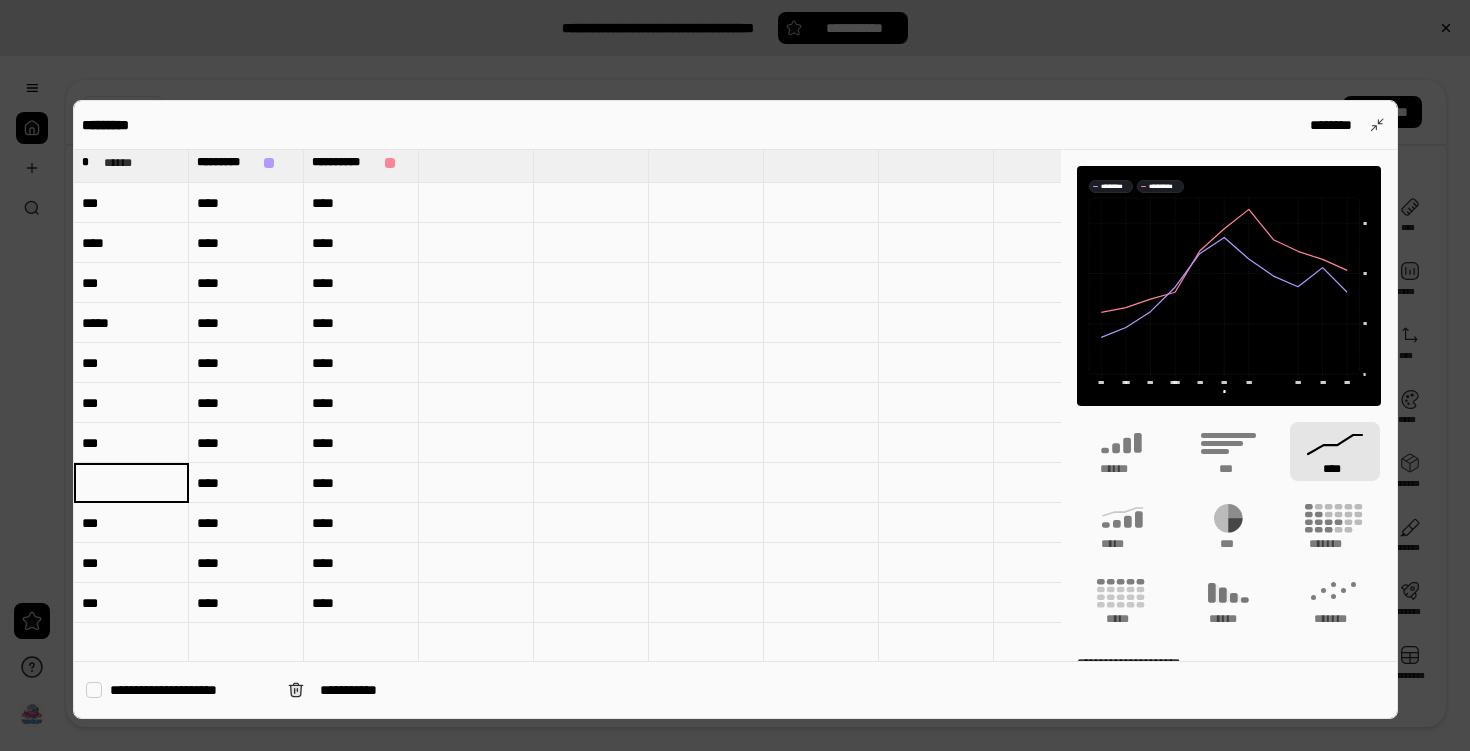 click on "***" at bounding box center (131, 523) 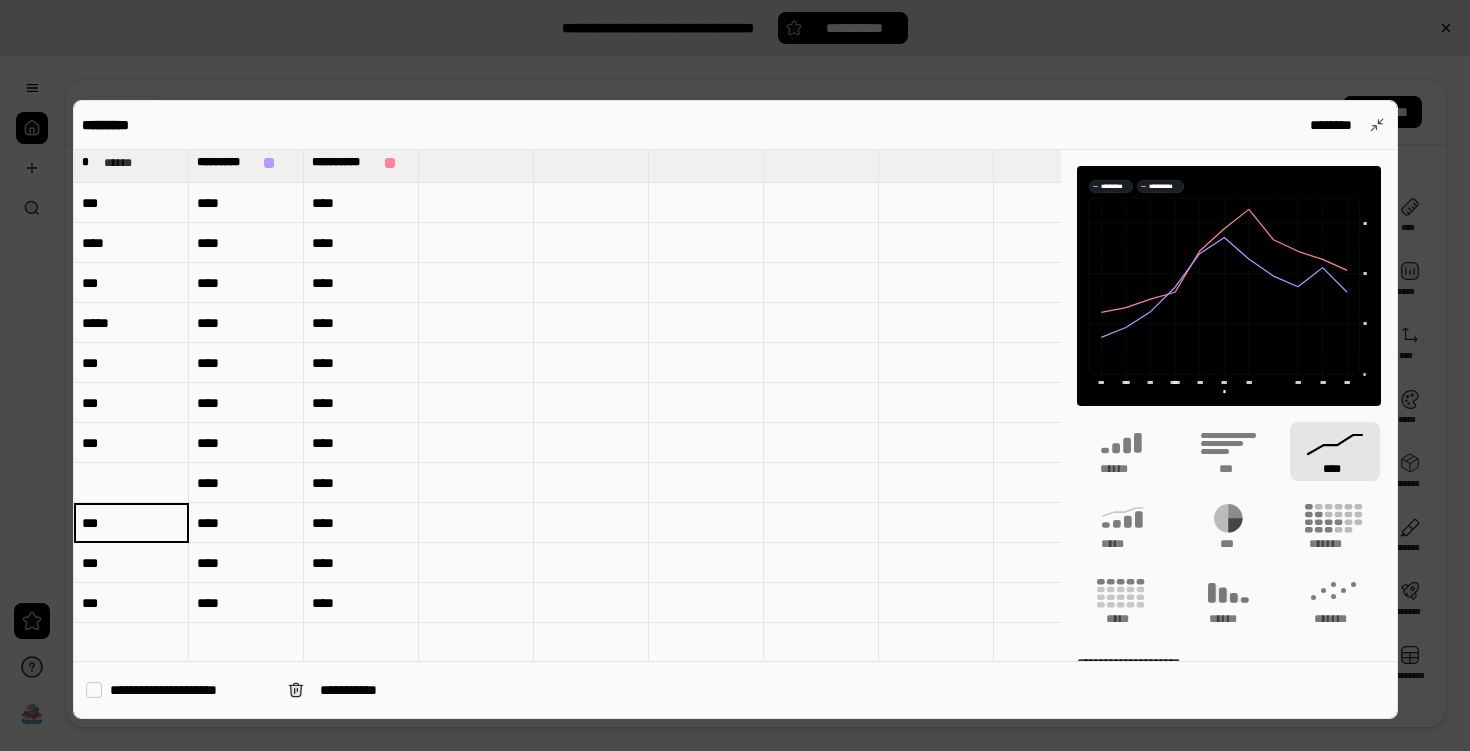 type 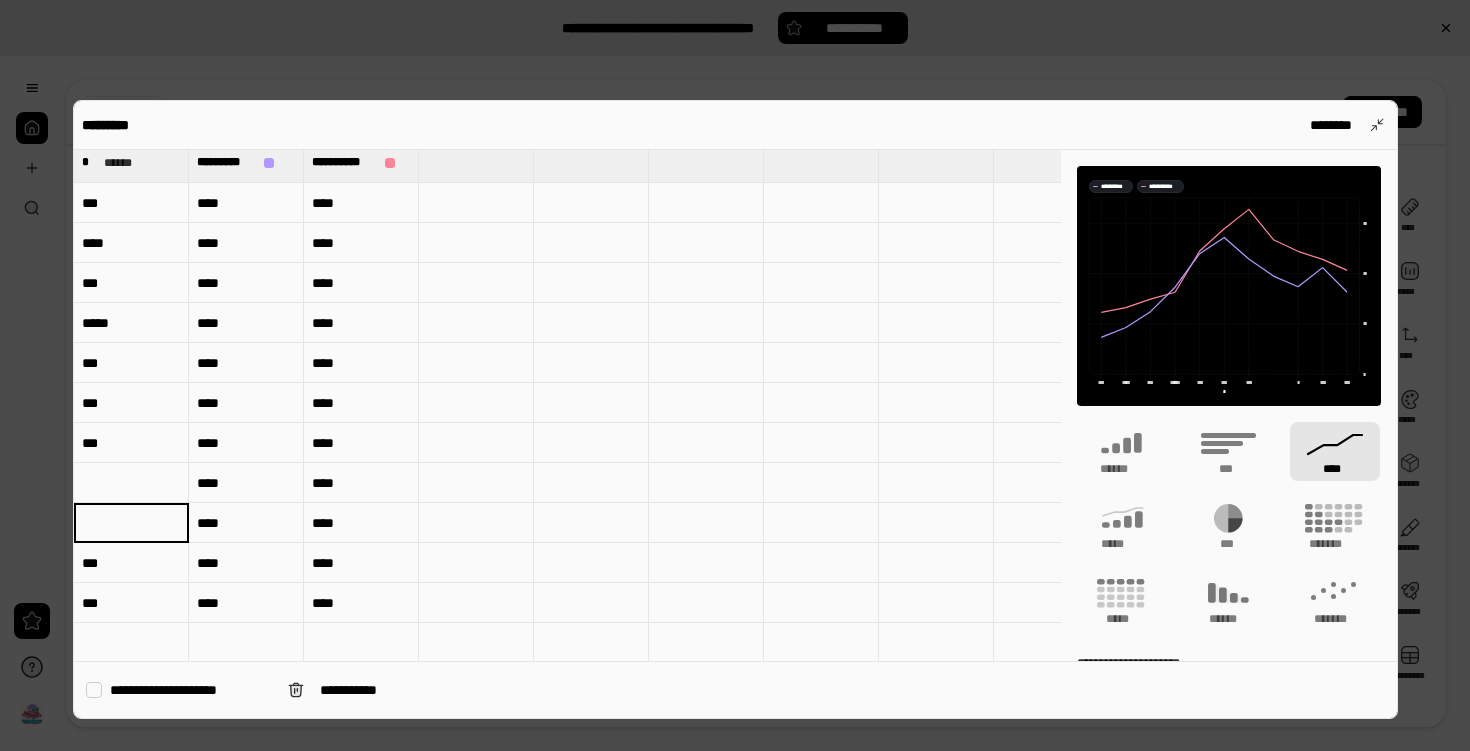 click on "***" at bounding box center [131, 563] 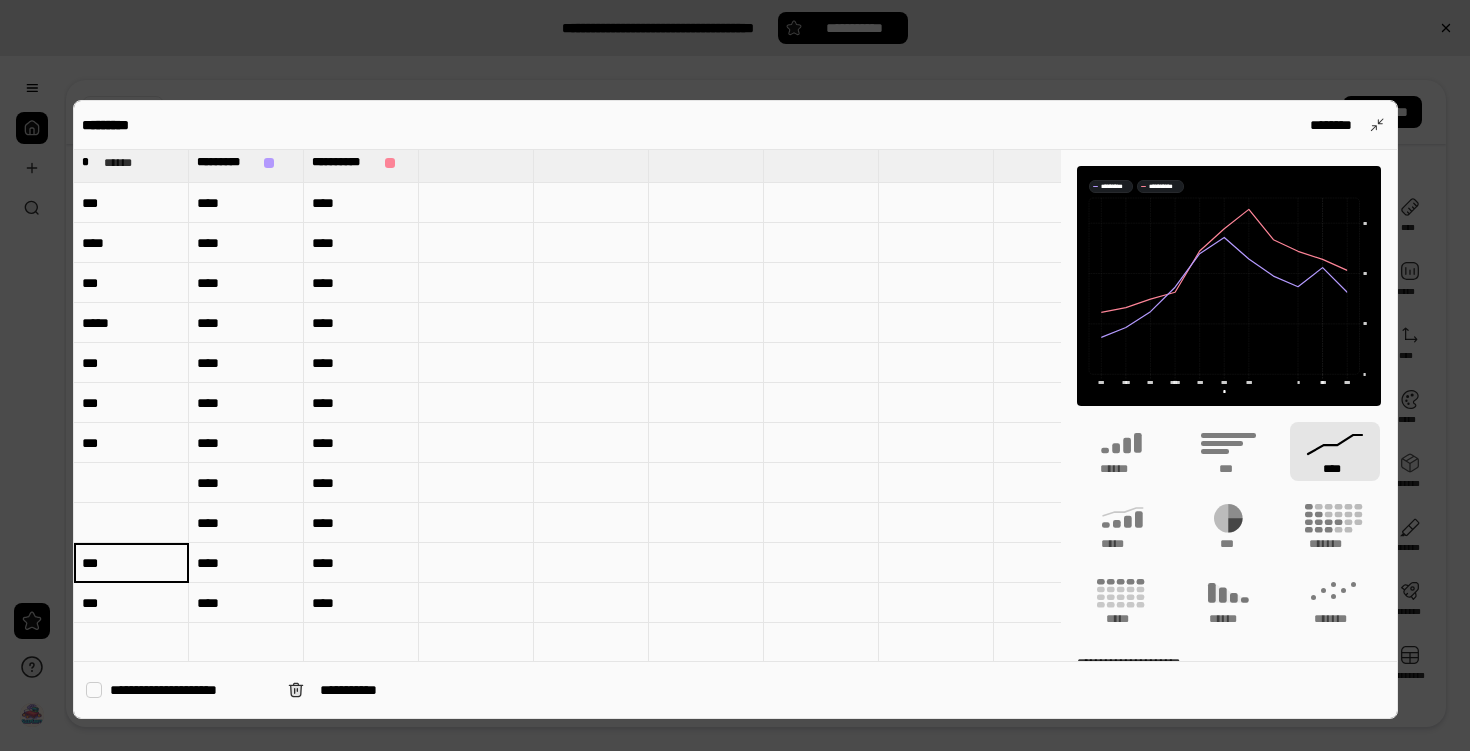 type 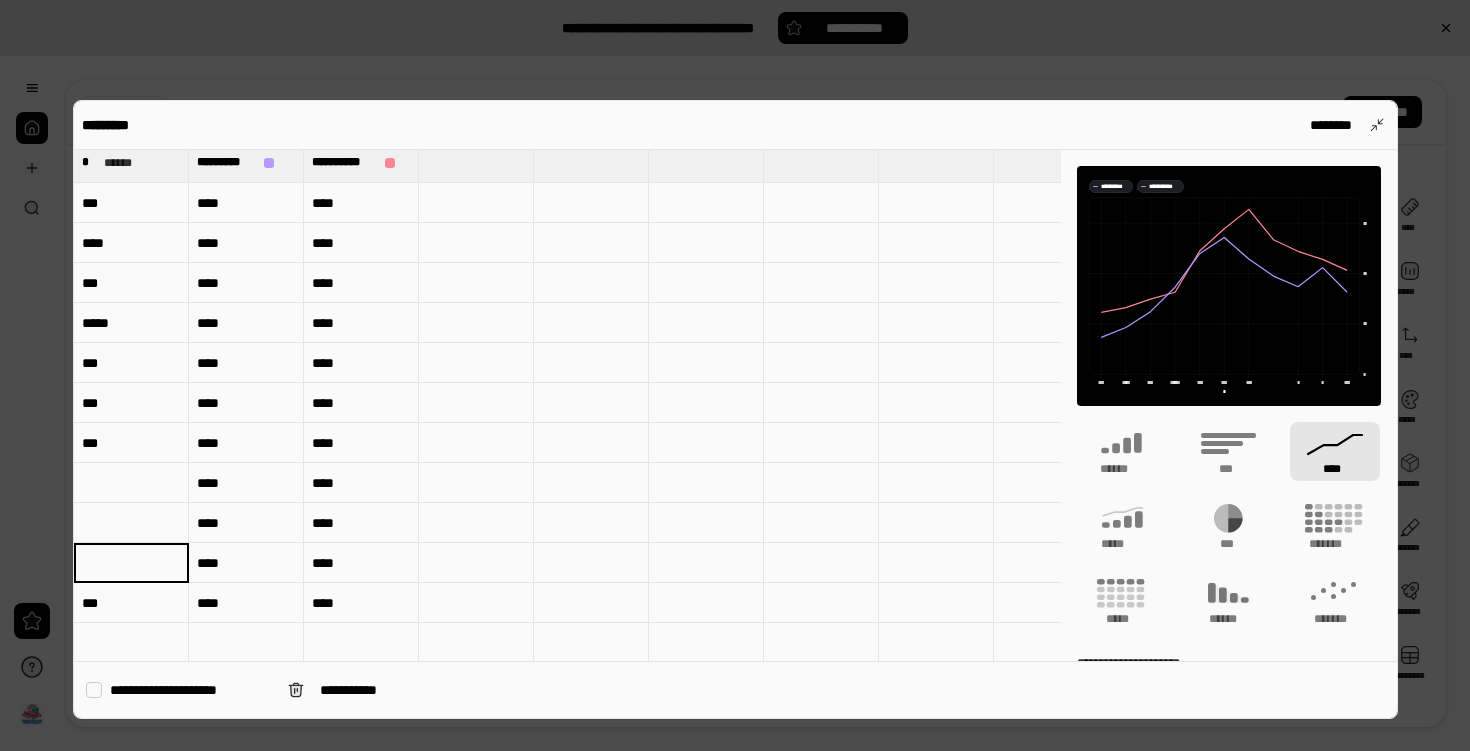 click on "***" at bounding box center (131, 603) 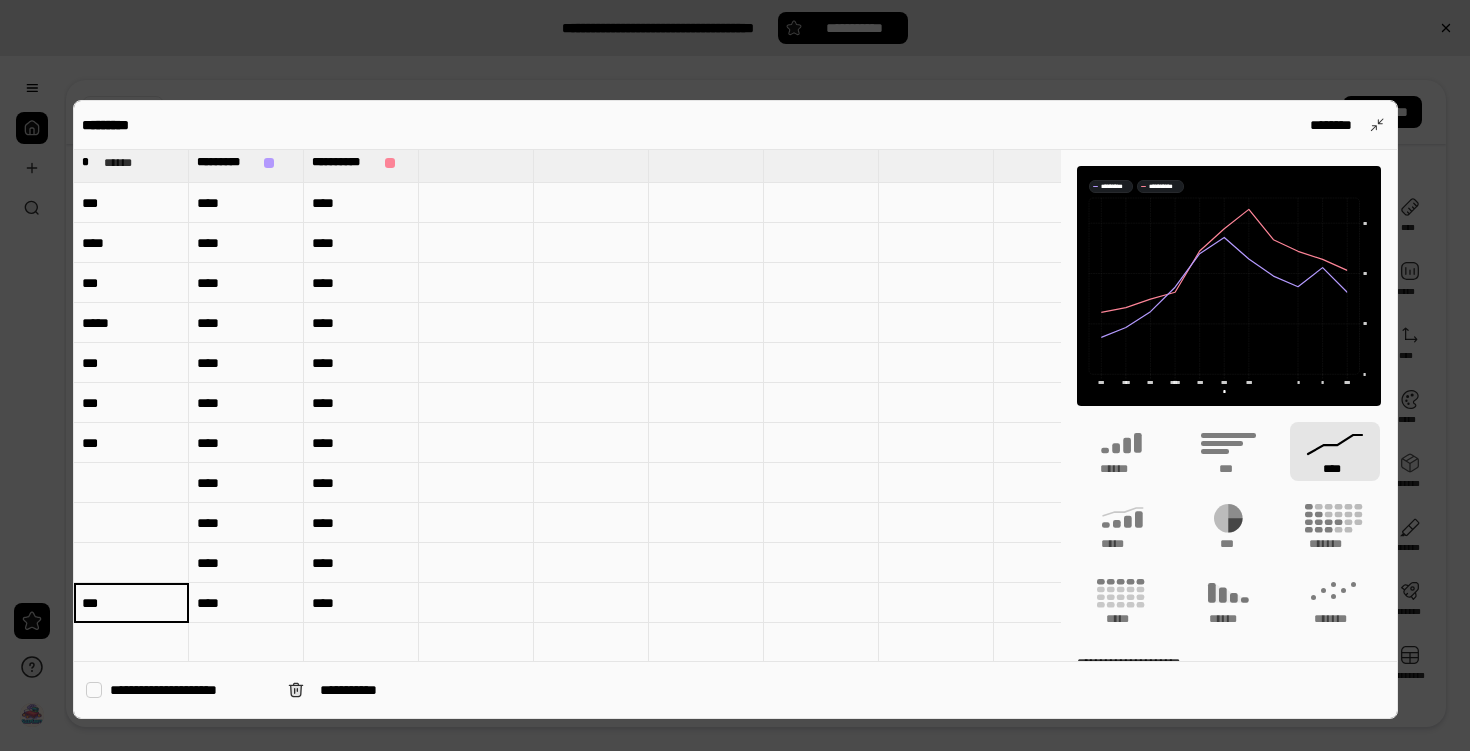 type 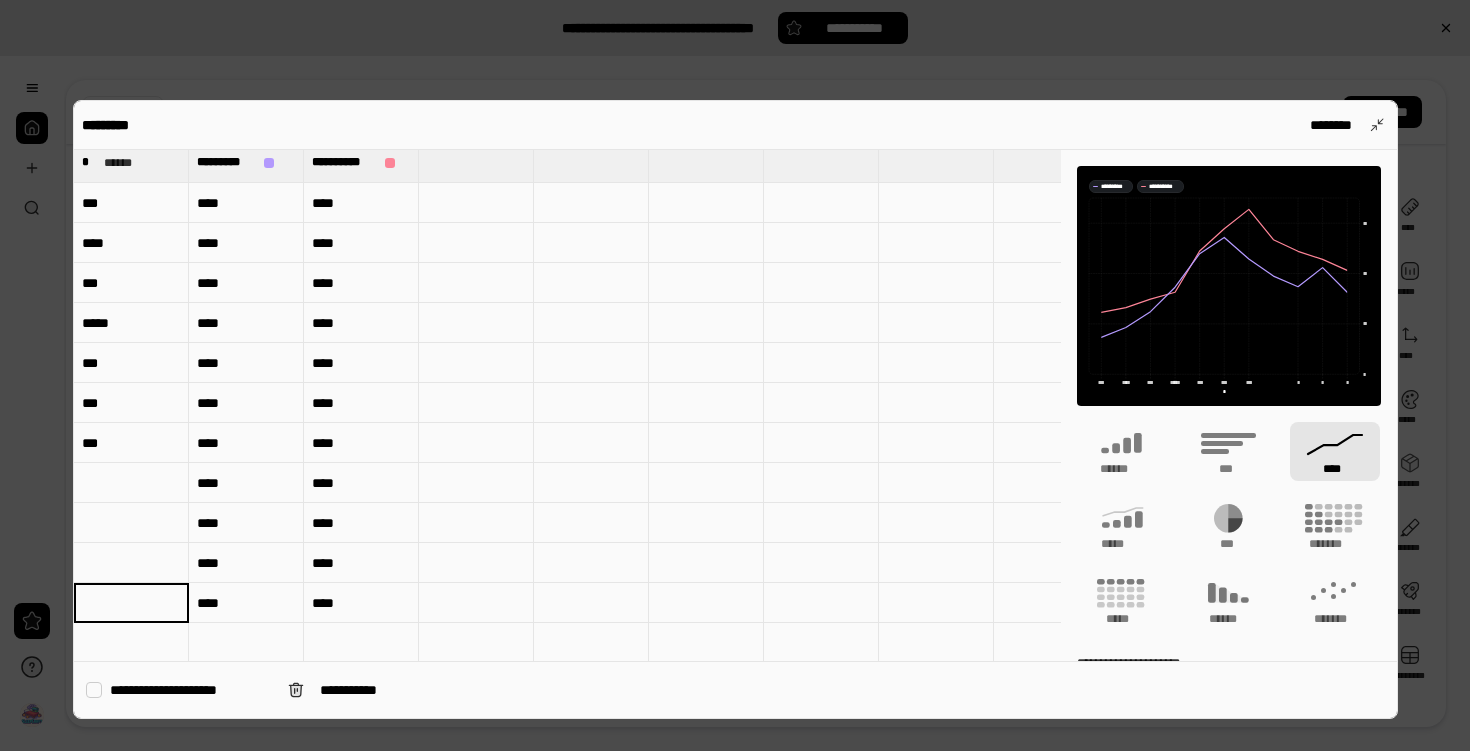 click on "****" at bounding box center (246, 203) 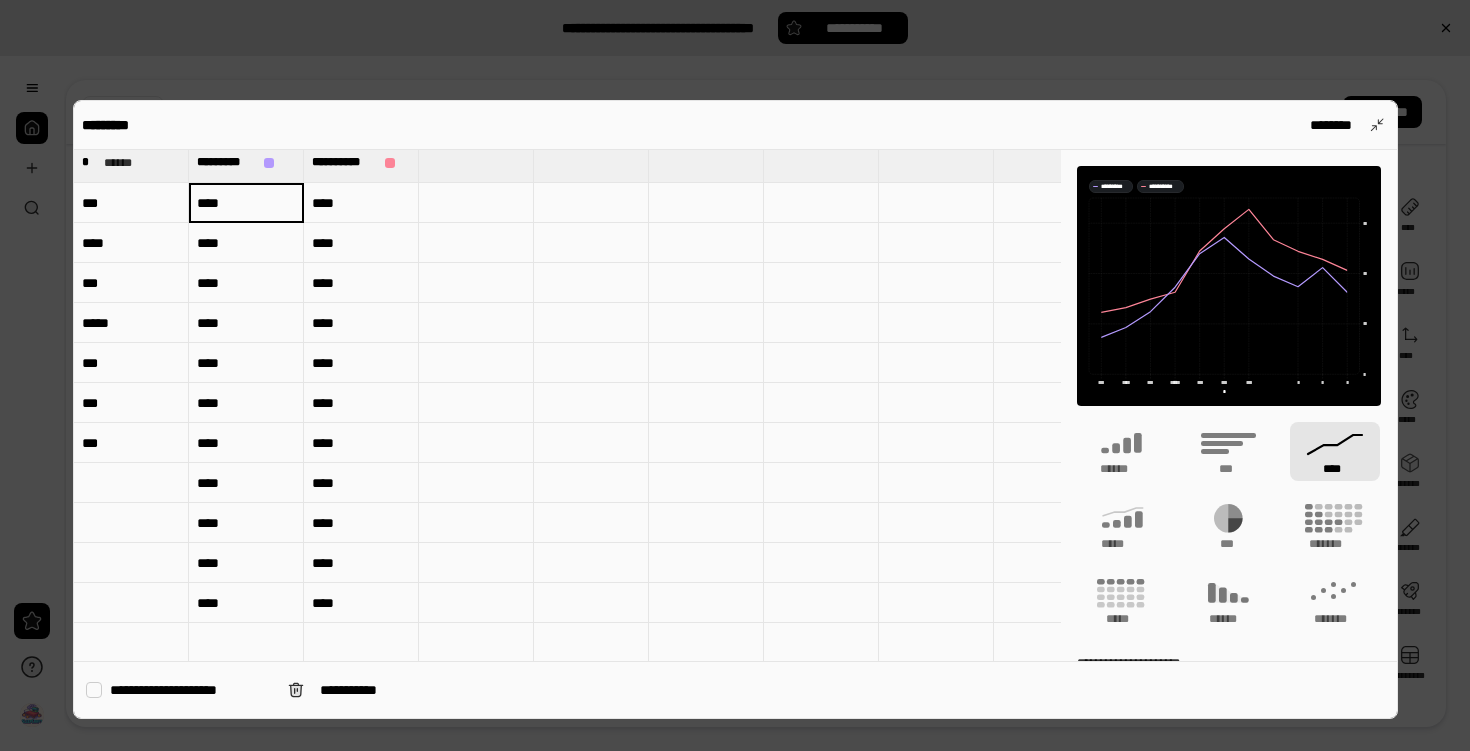 click on "****" at bounding box center [131, 243] 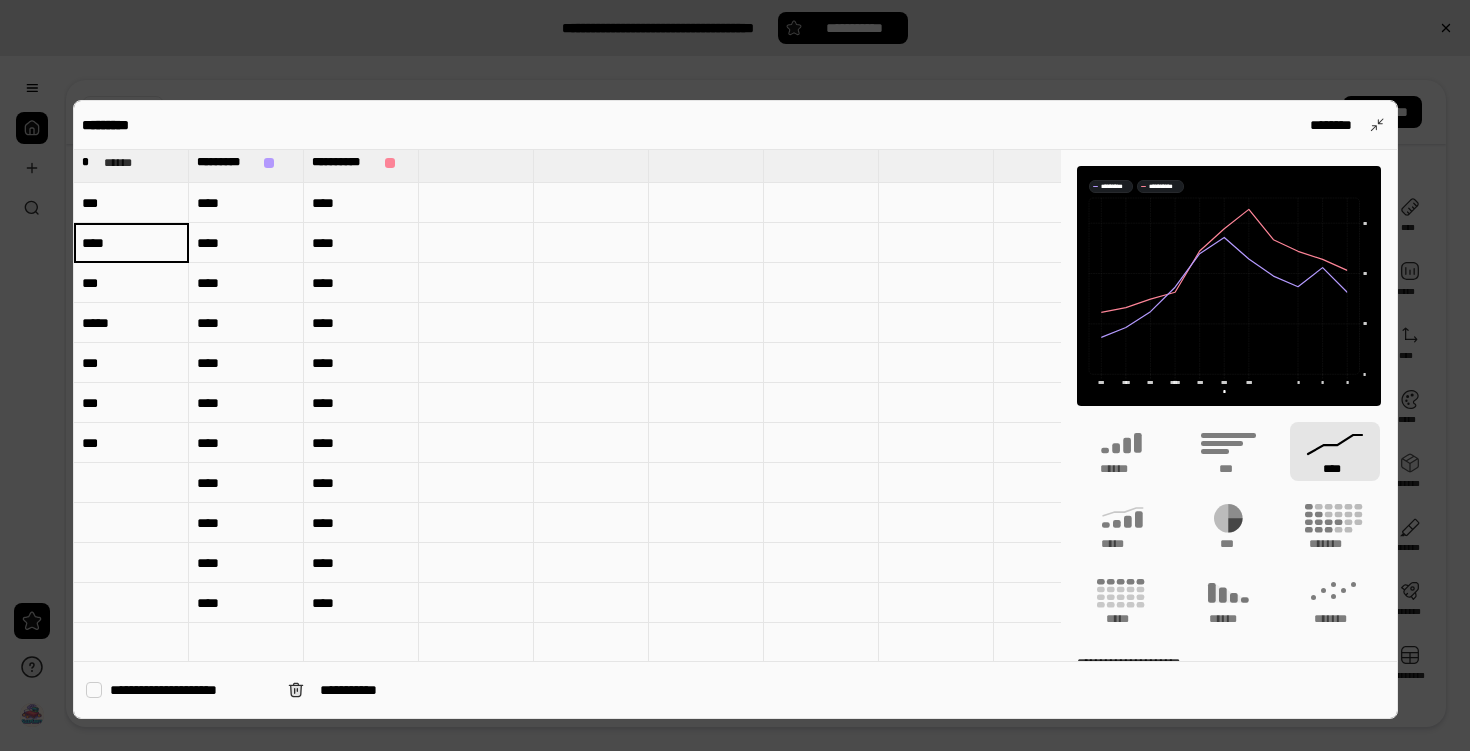 click on "****" at bounding box center [131, 243] 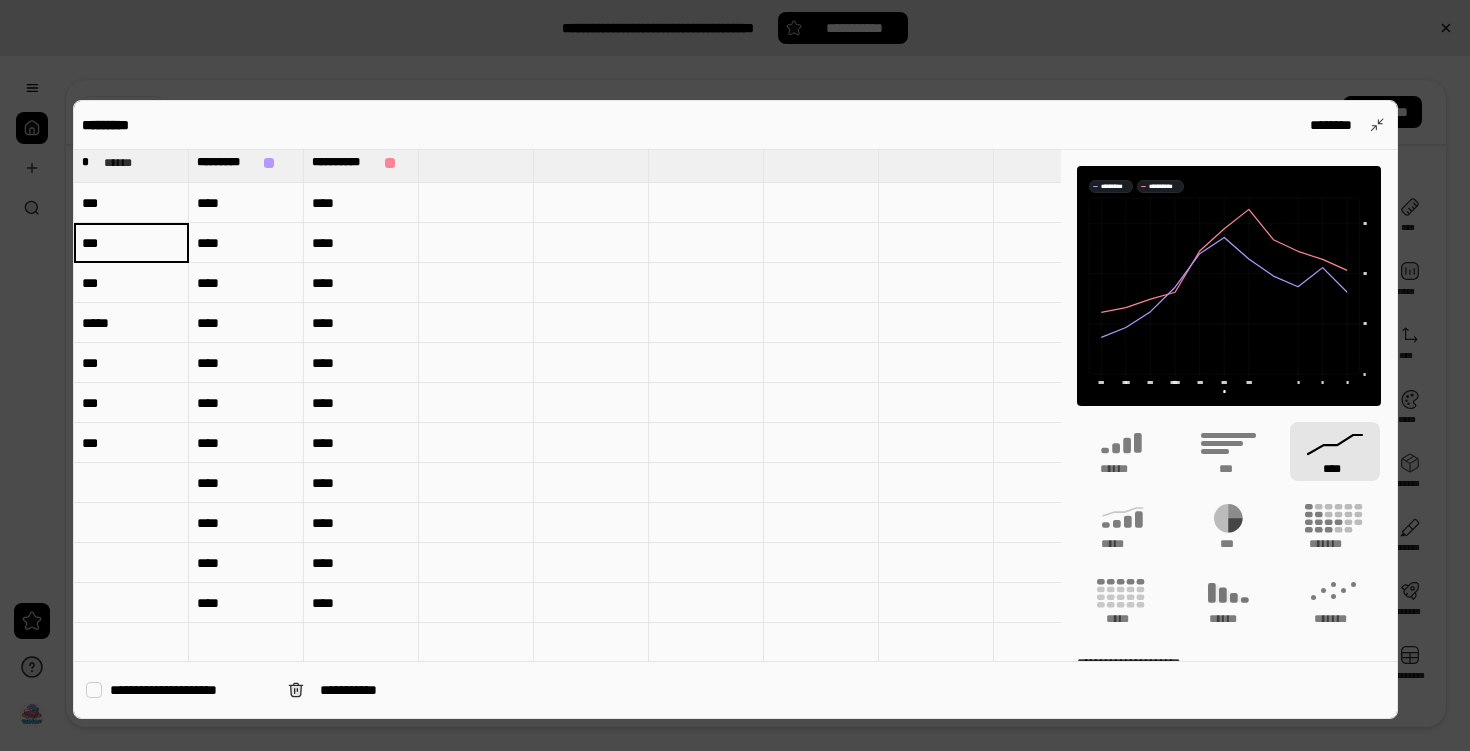 type on "***" 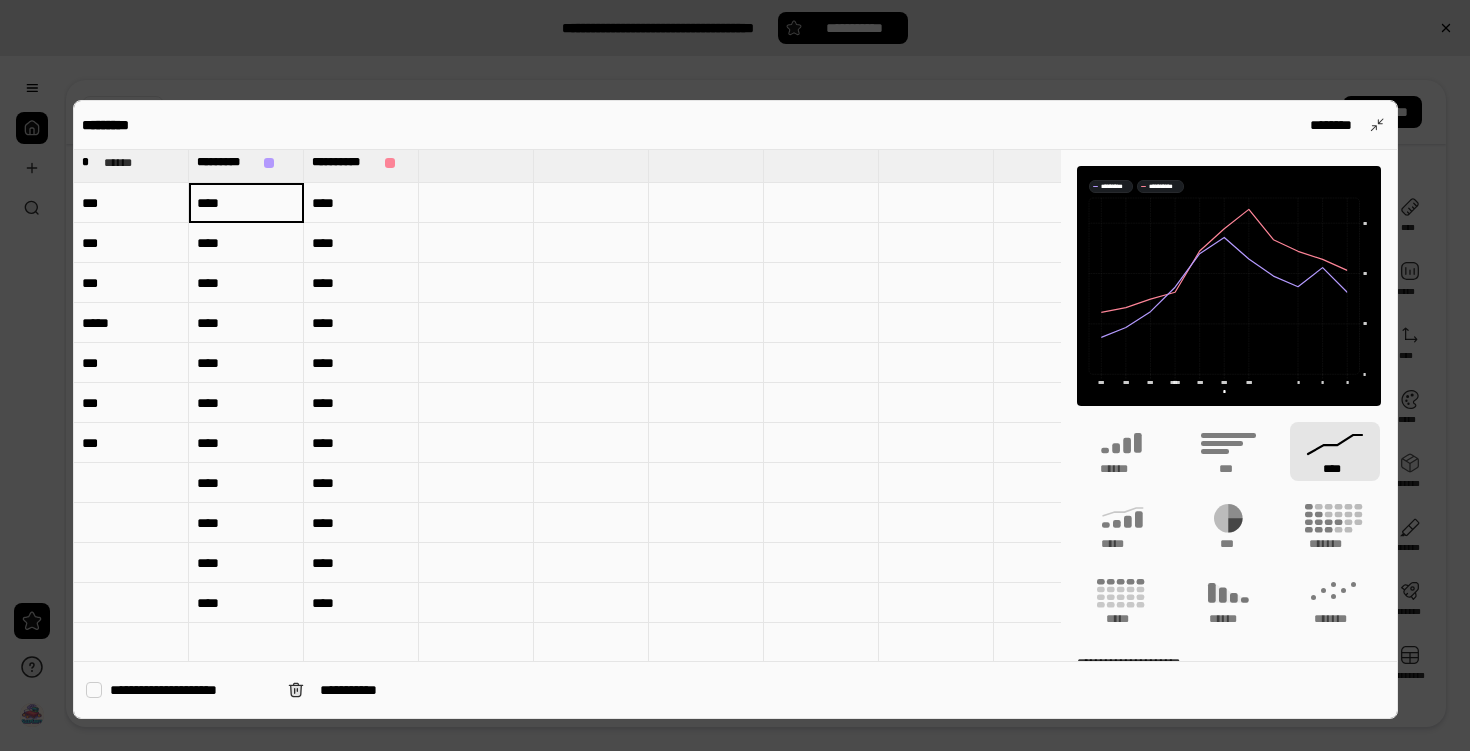 click on "****" at bounding box center [361, 203] 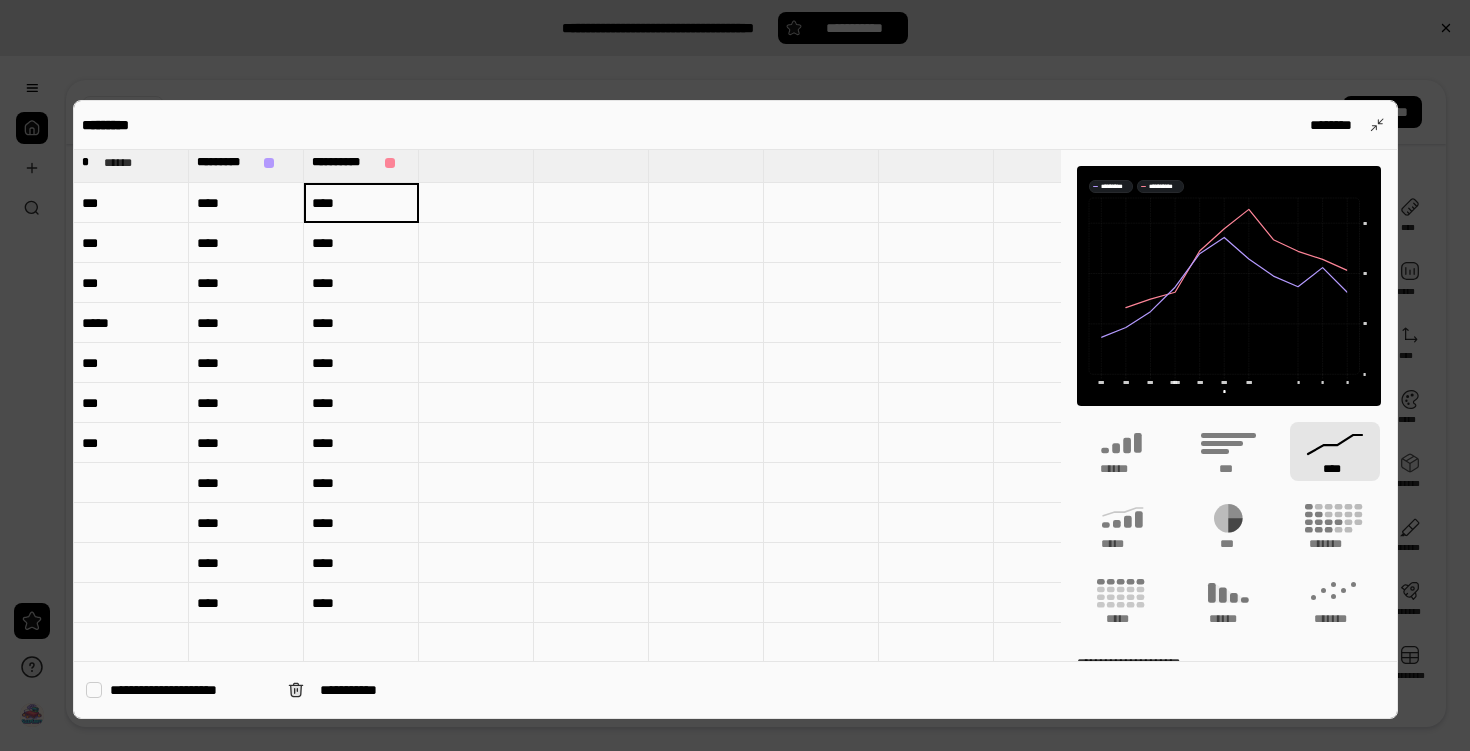 type 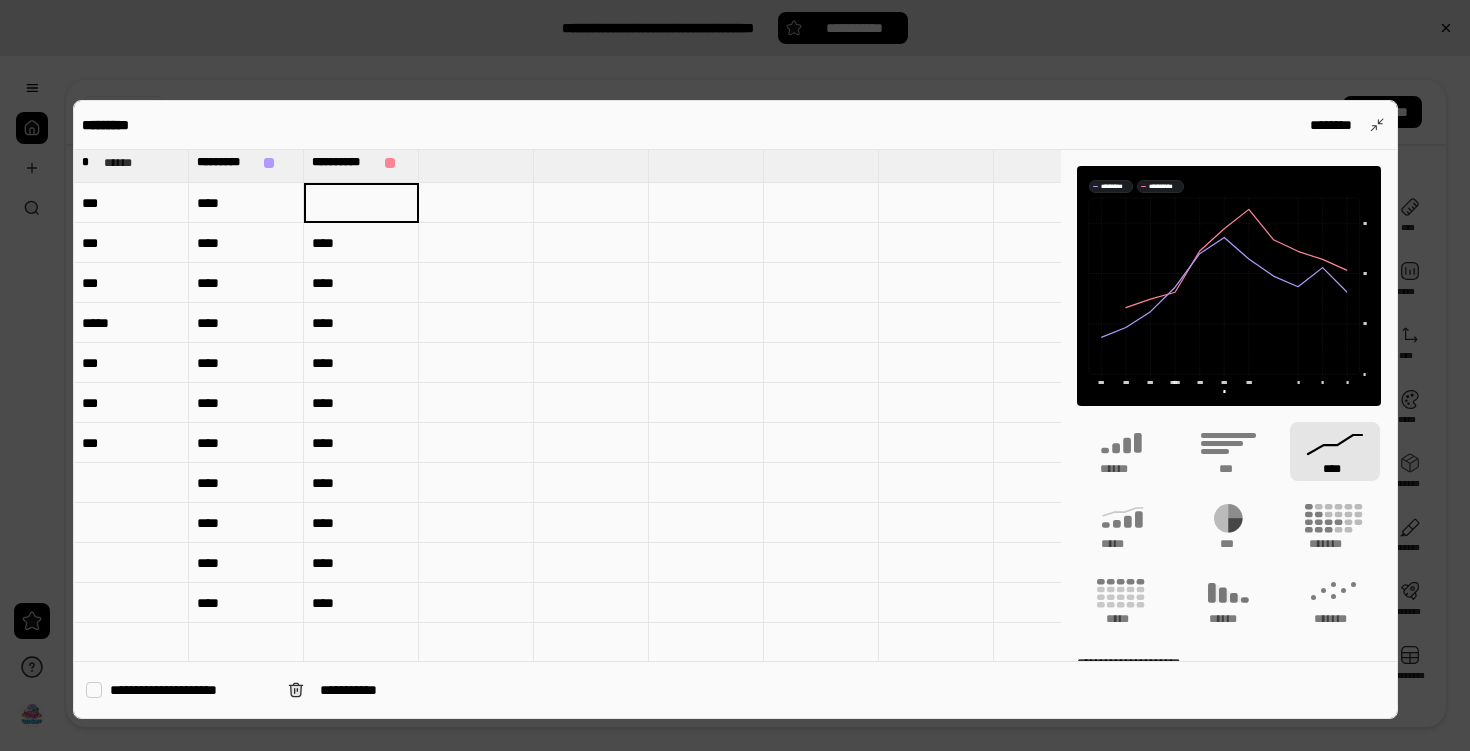 click on "****" at bounding box center (246, 203) 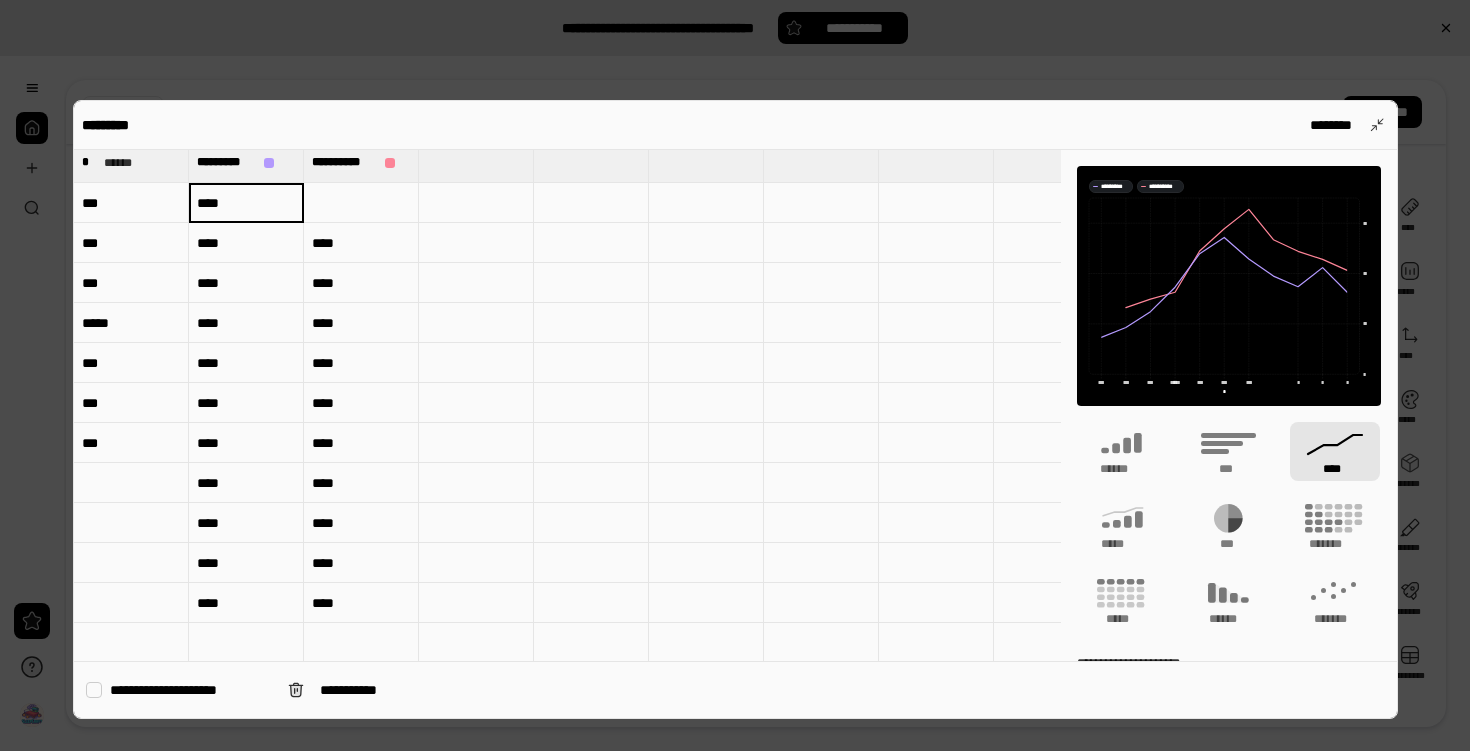 type 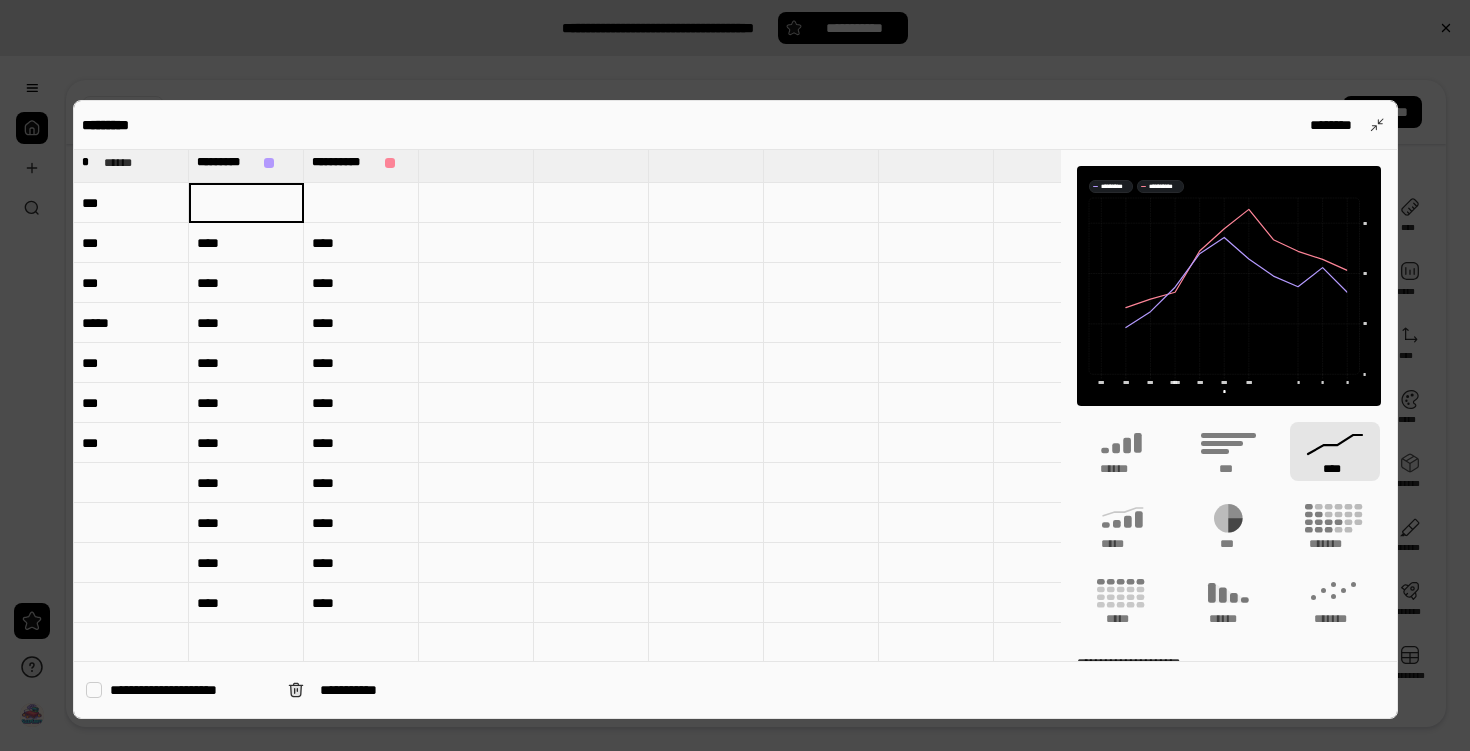 click on "****" at bounding box center (246, 243) 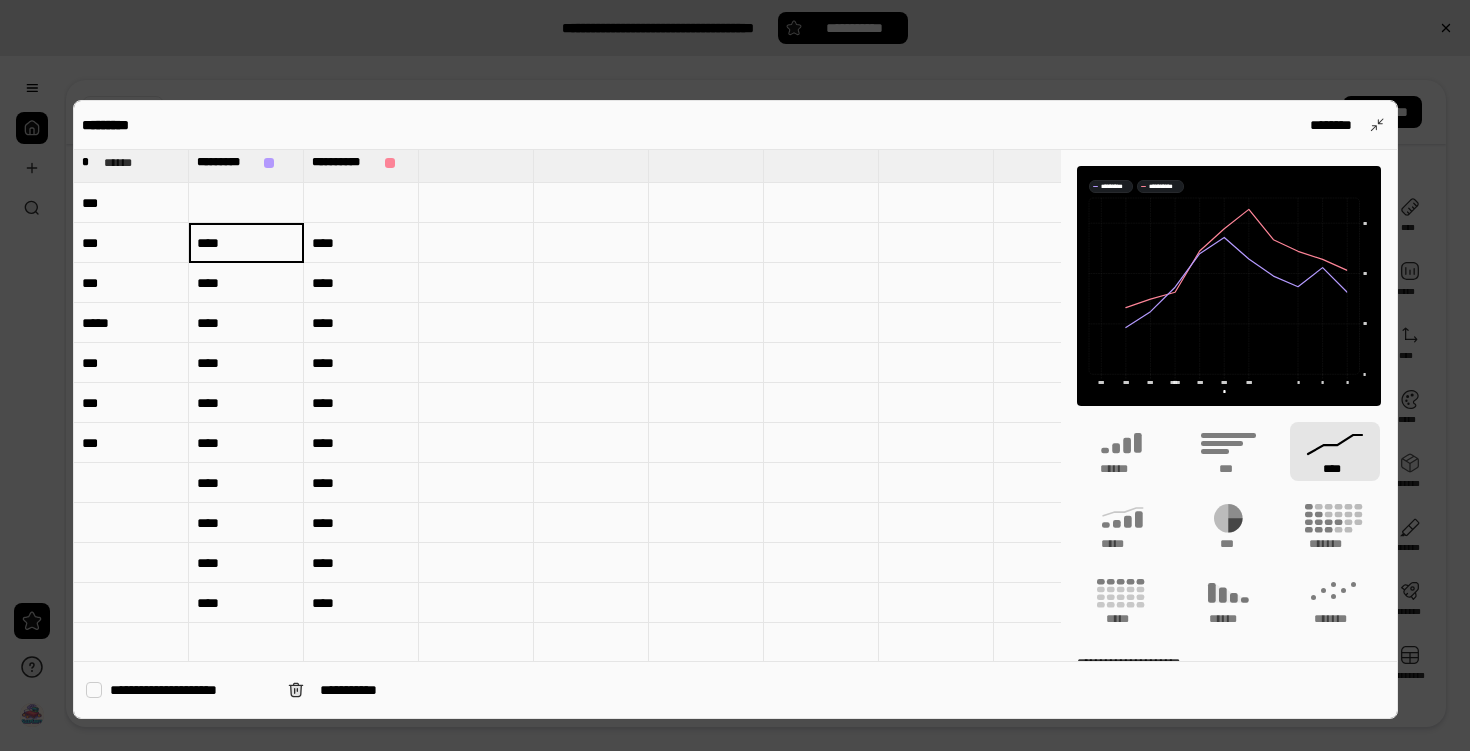 click on "****" at bounding box center [246, 243] 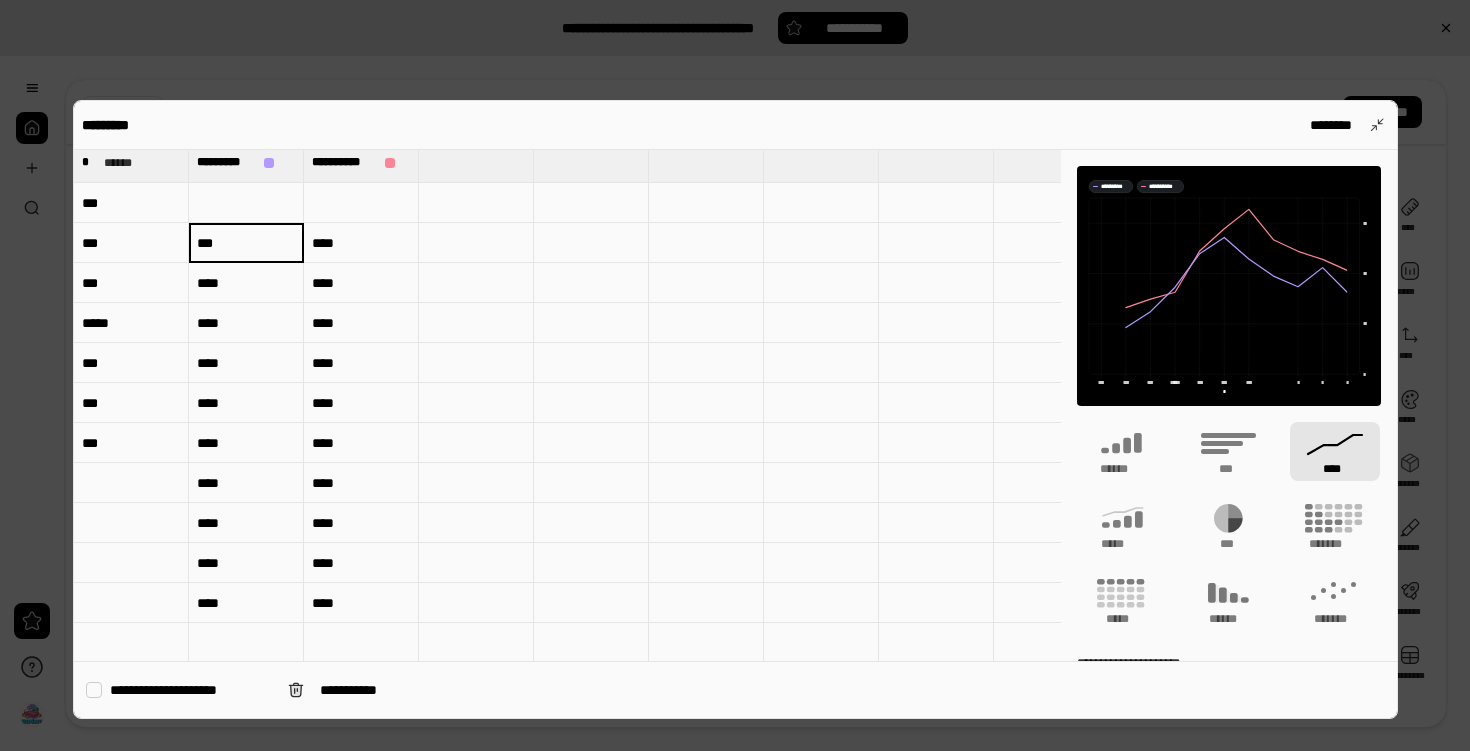type on "***" 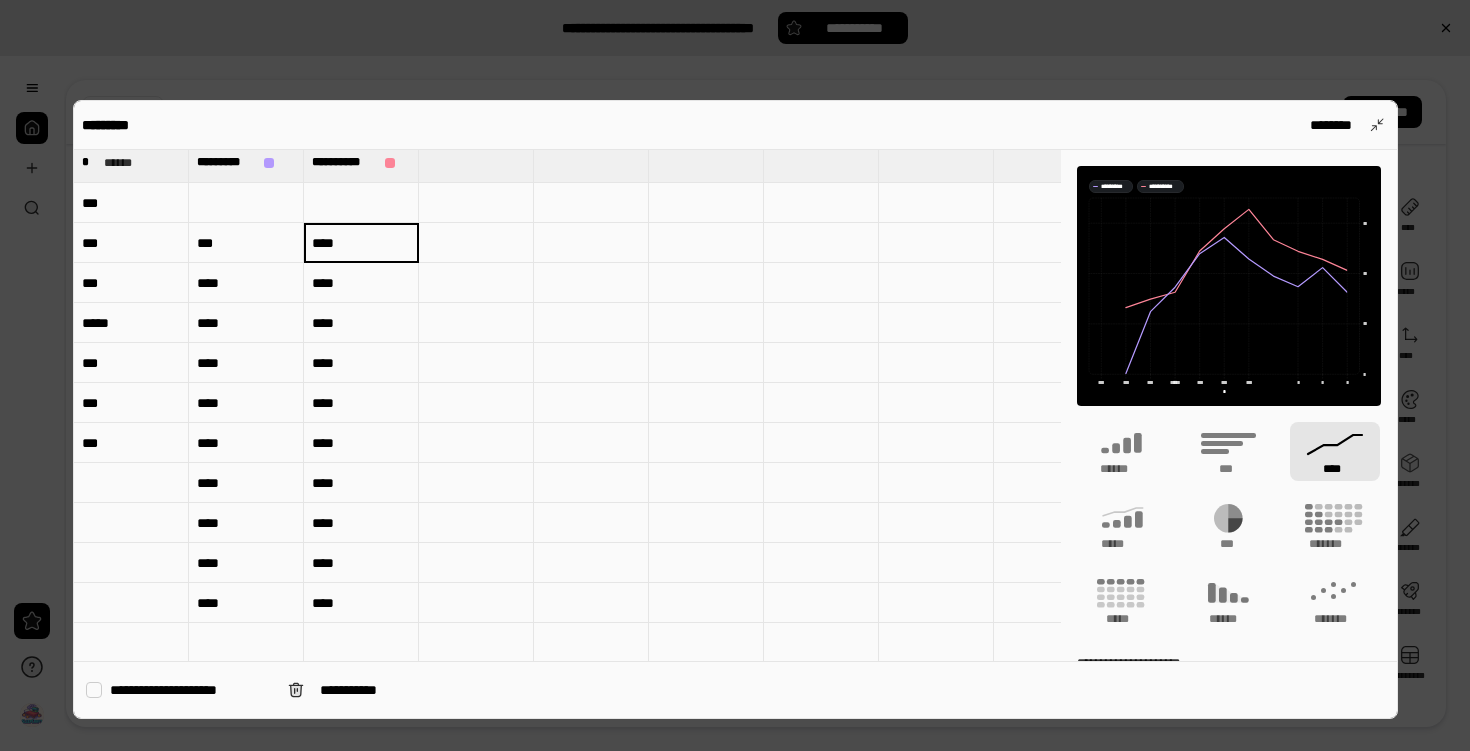 click at bounding box center [361, 203] 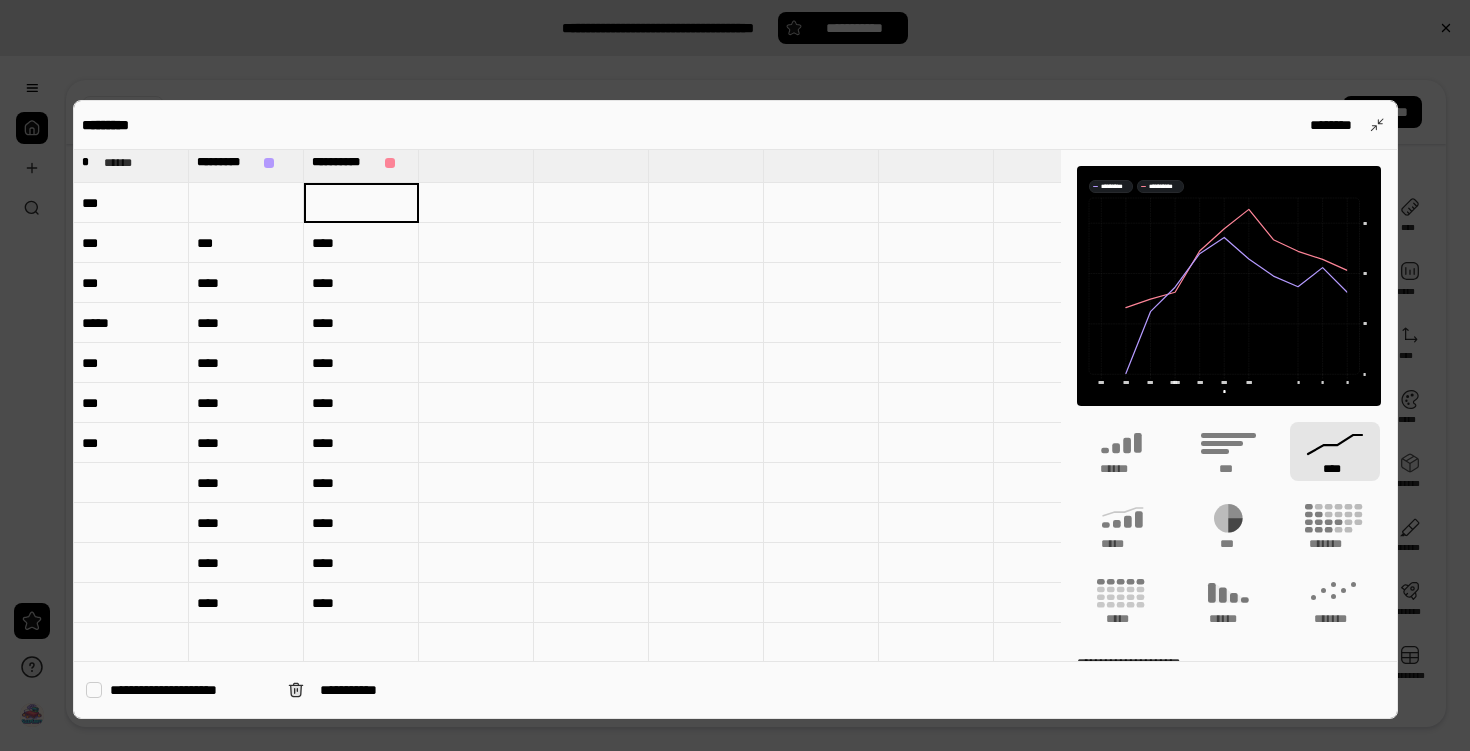 click on "****" at bounding box center [361, 243] 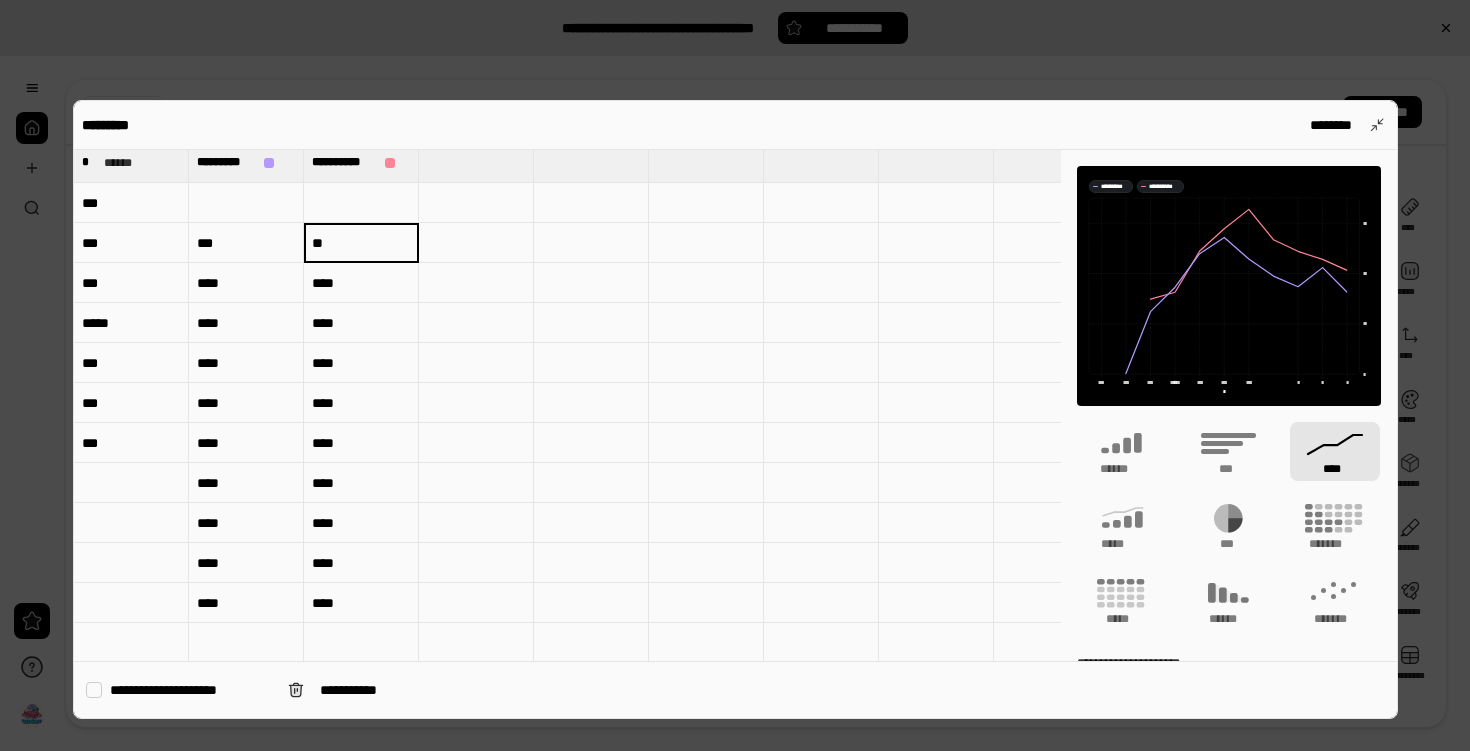 type on "**" 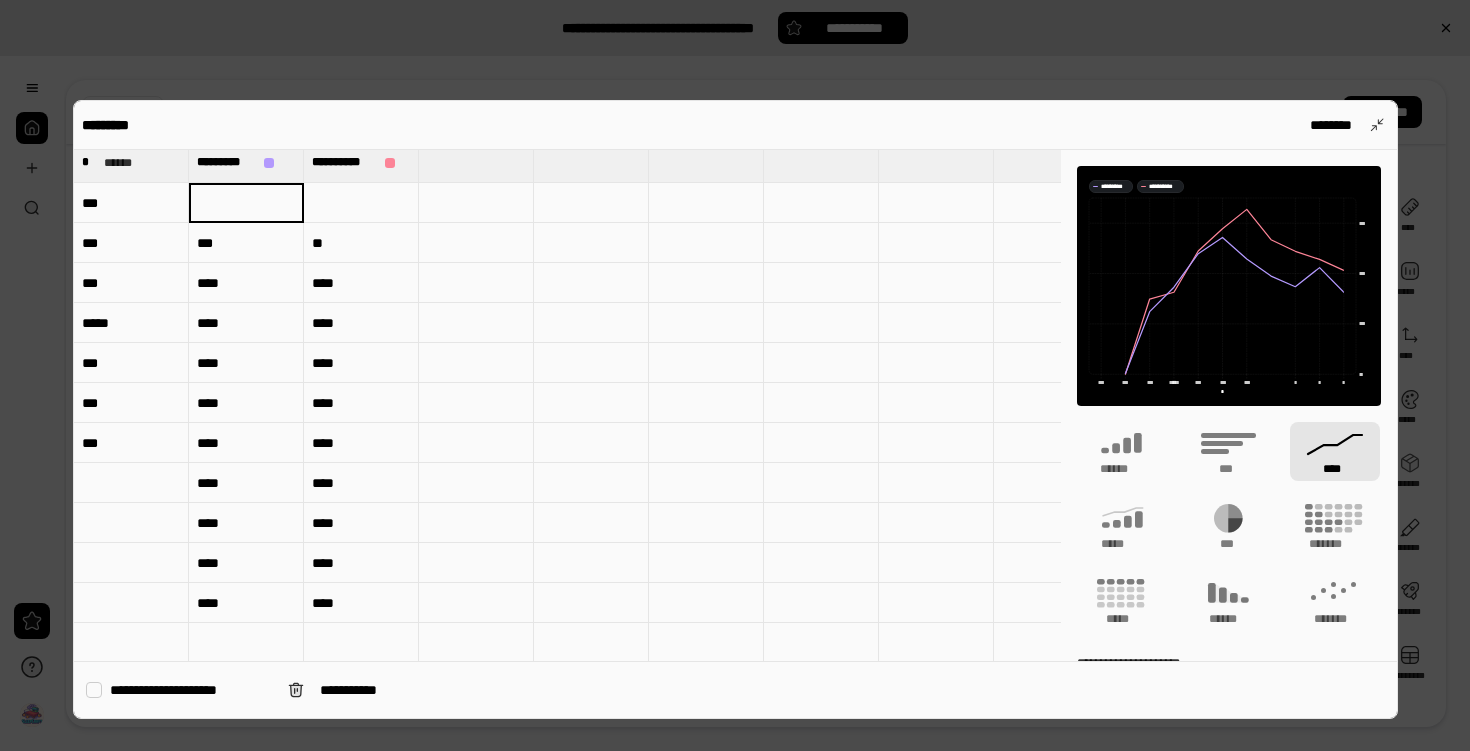 click at bounding box center (361, 203) 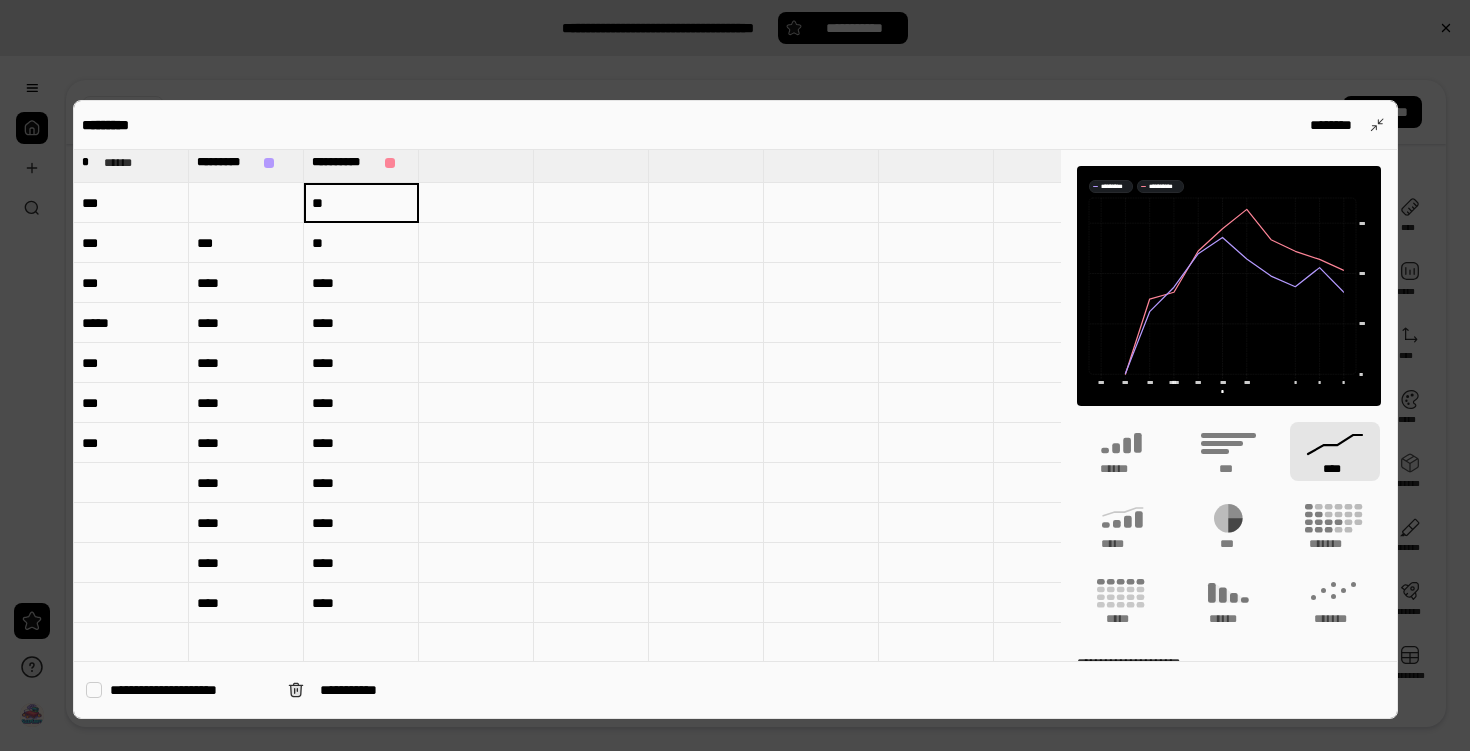 type on "**" 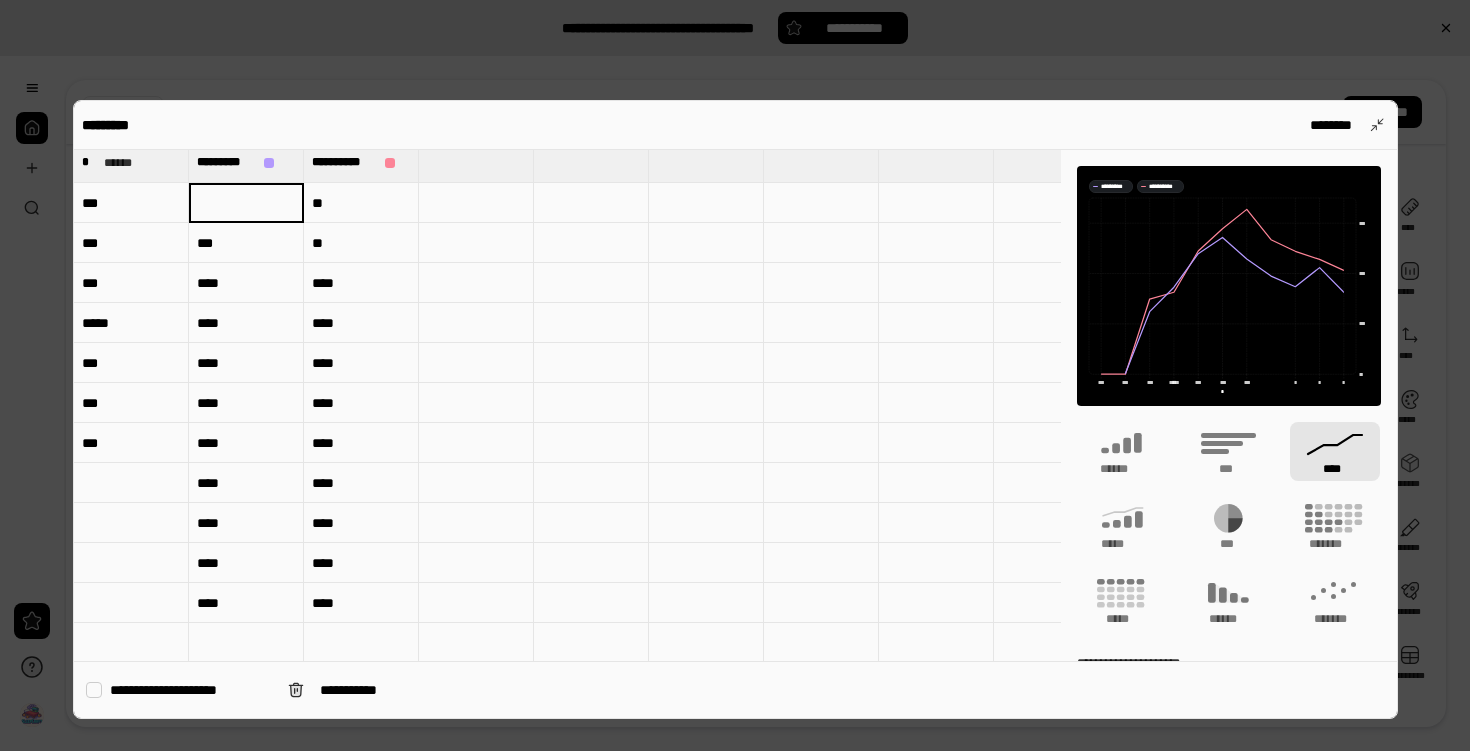 click at bounding box center (735, 375) 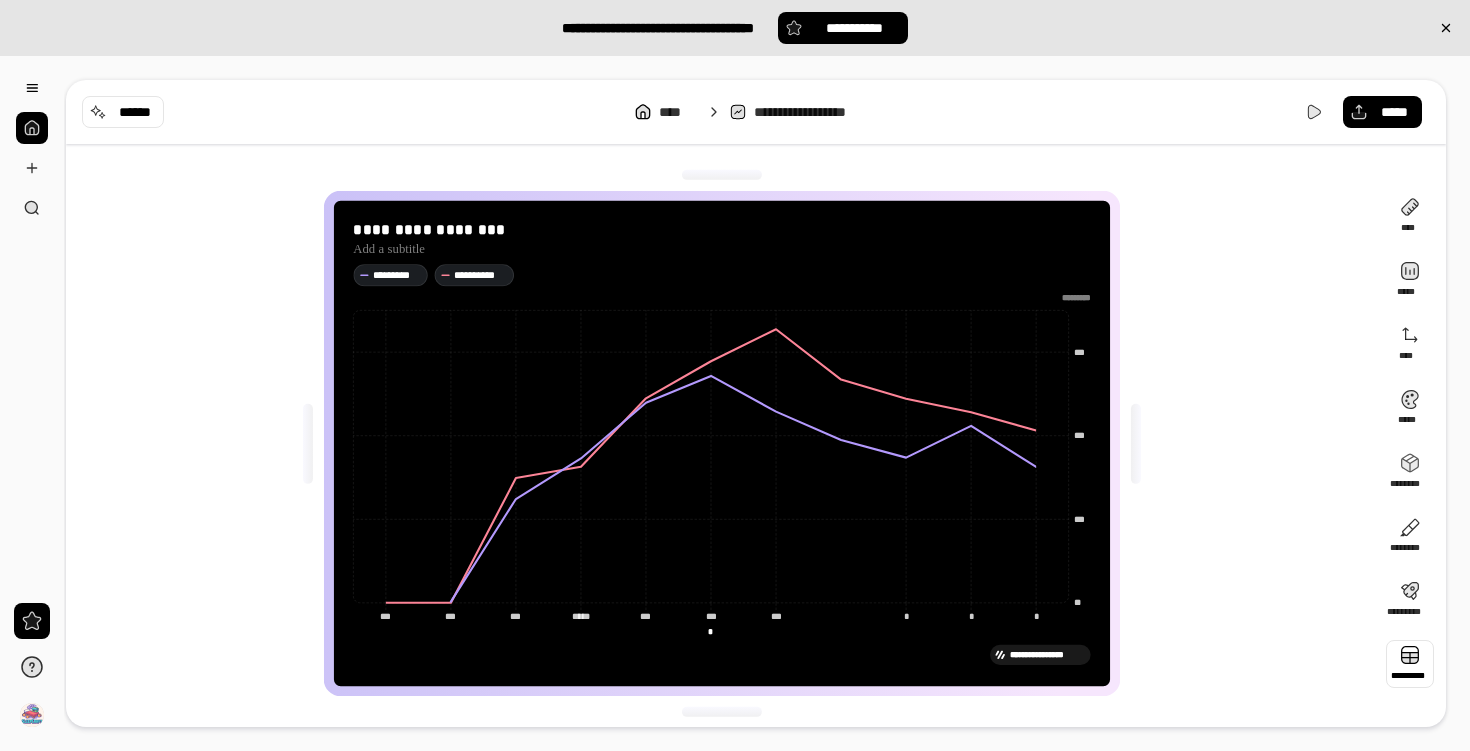 click at bounding box center (1410, 664) 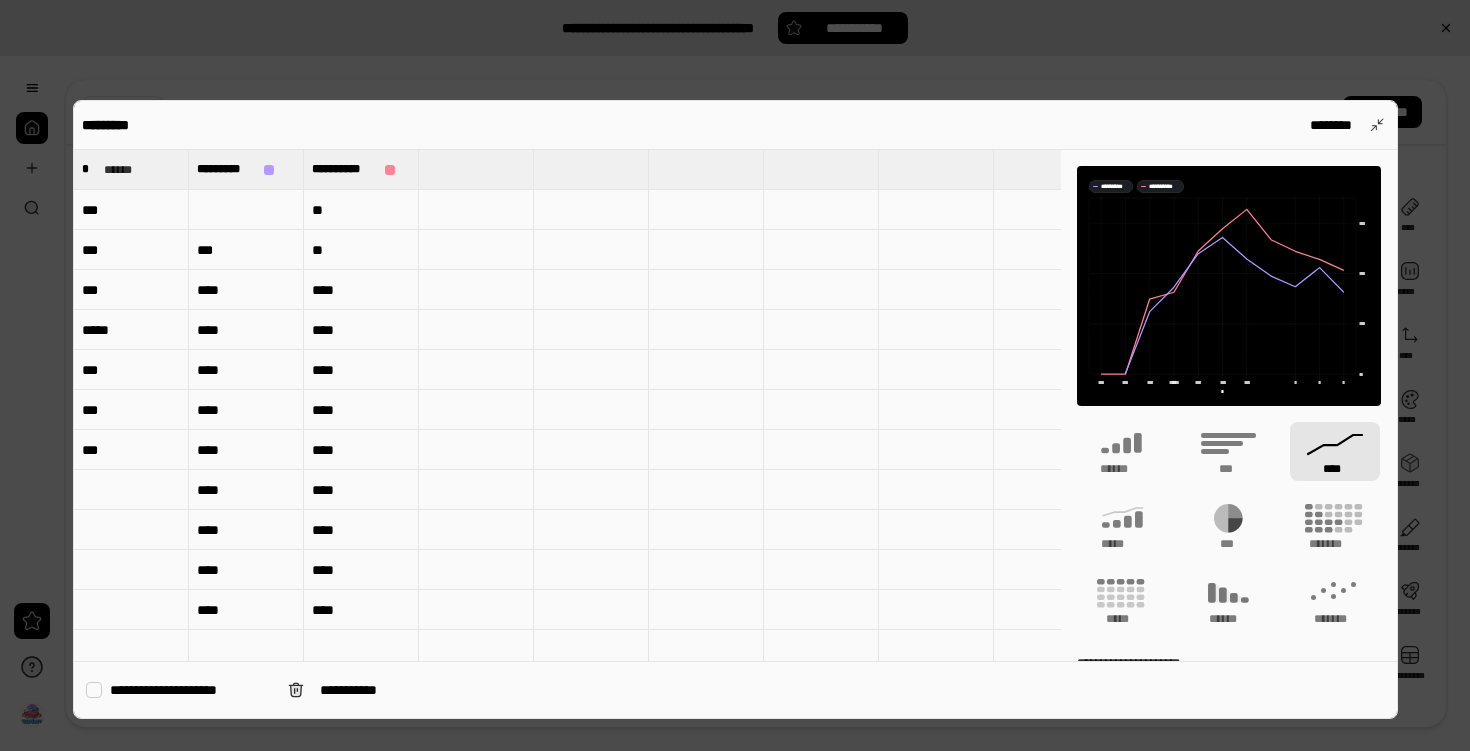 click on "***" at bounding box center (246, 250) 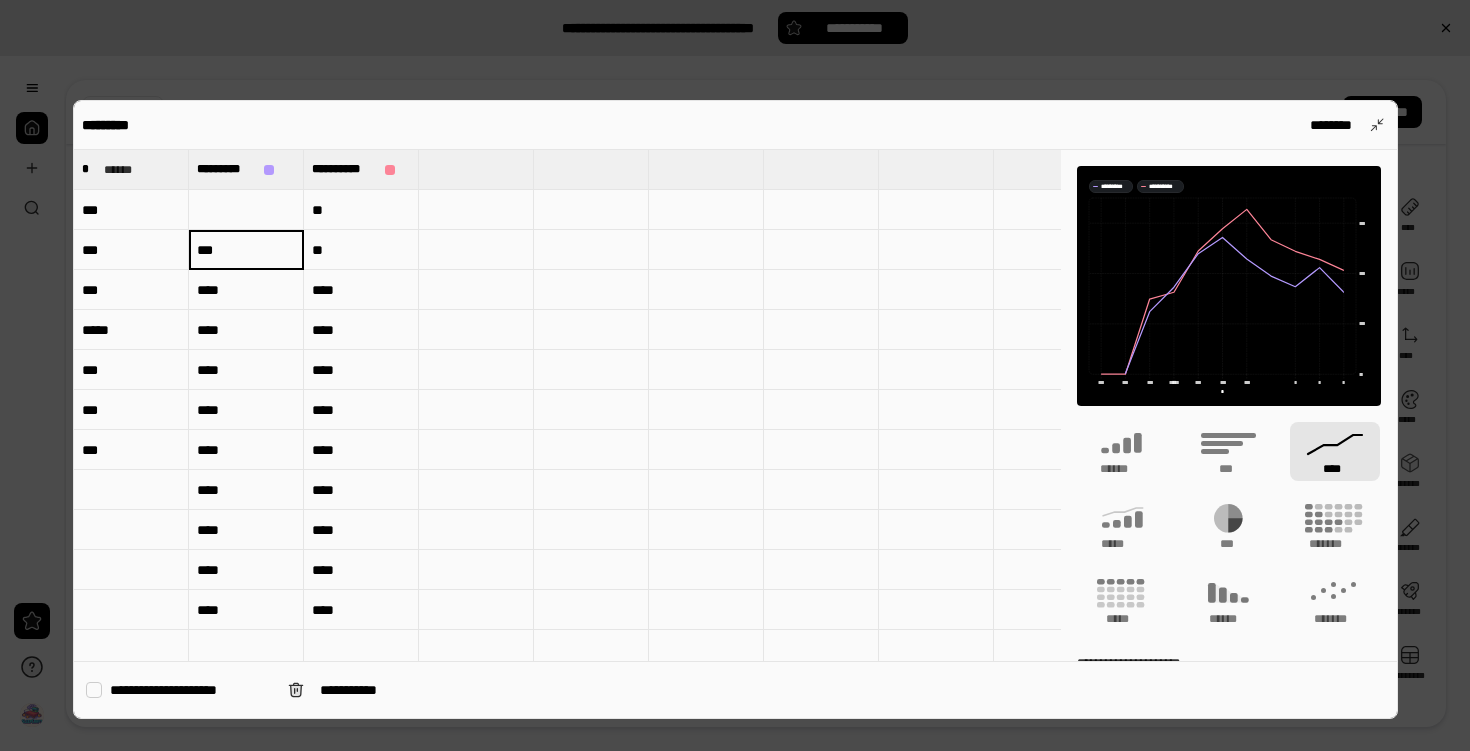click on "***" at bounding box center [246, 250] 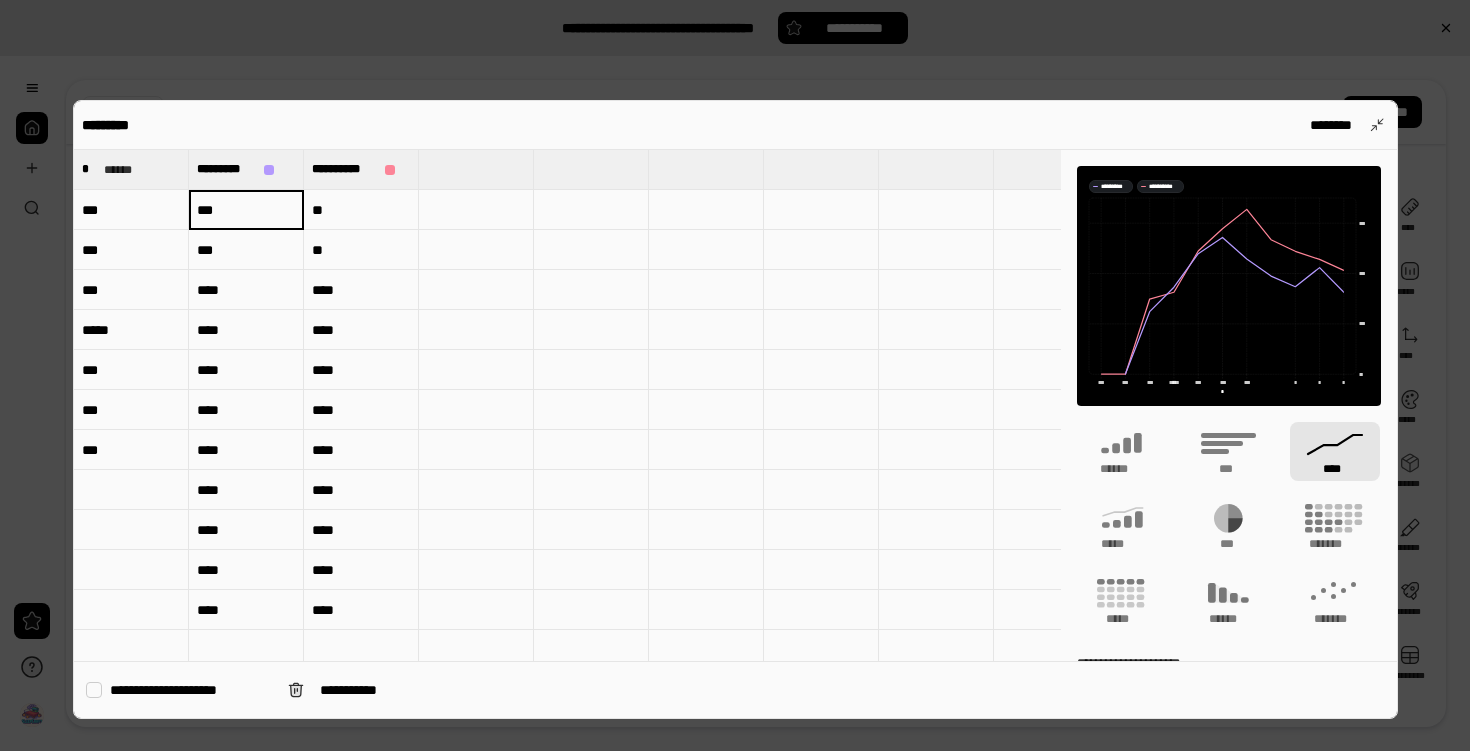 type on "***" 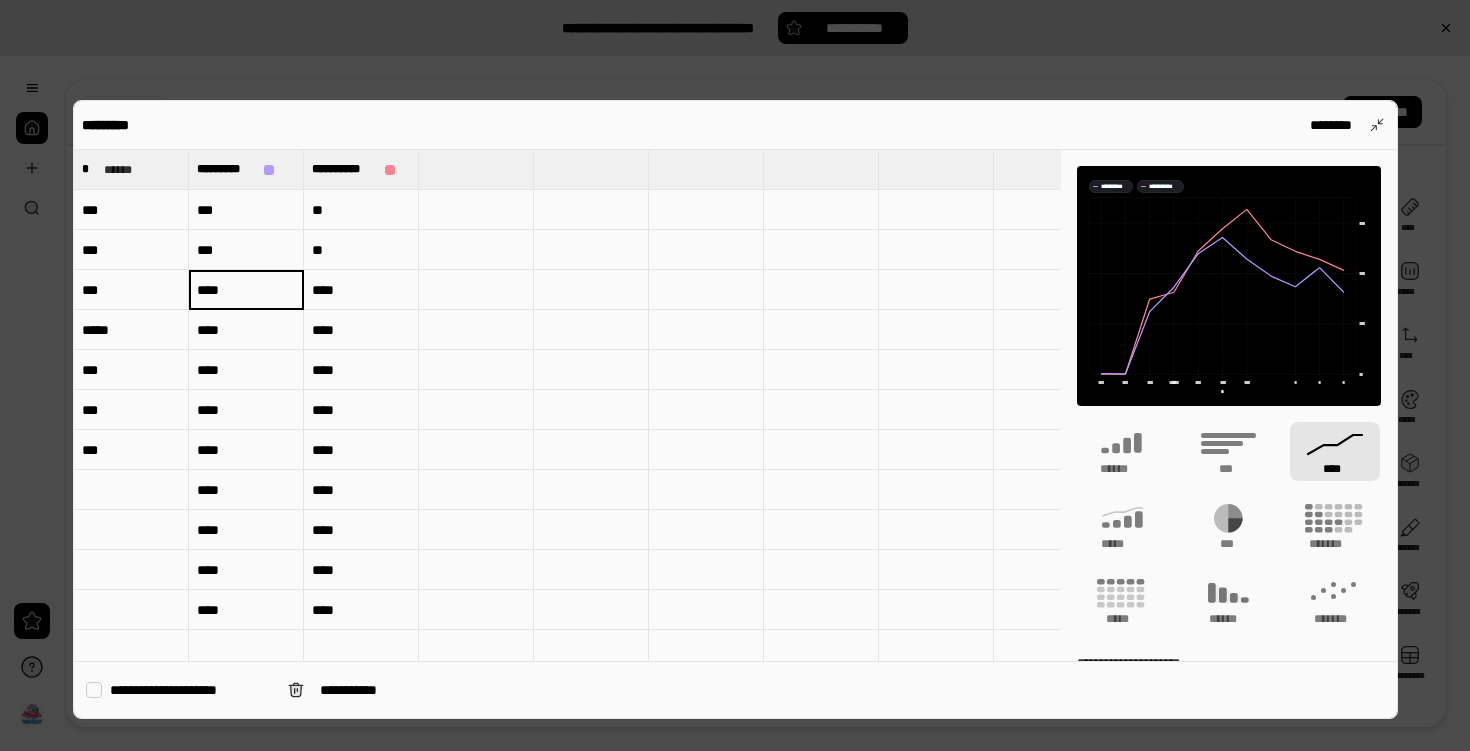 type 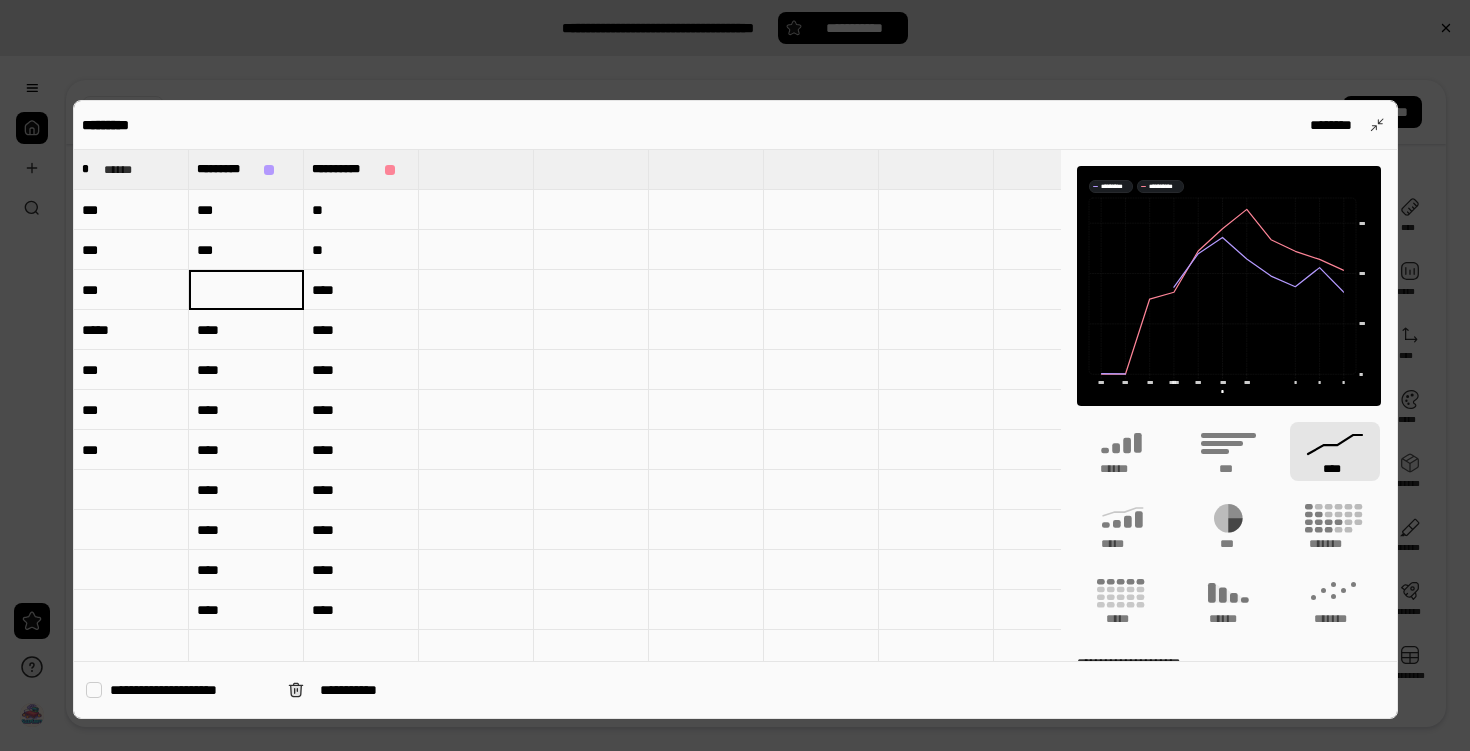 click on "****" at bounding box center [361, 290] 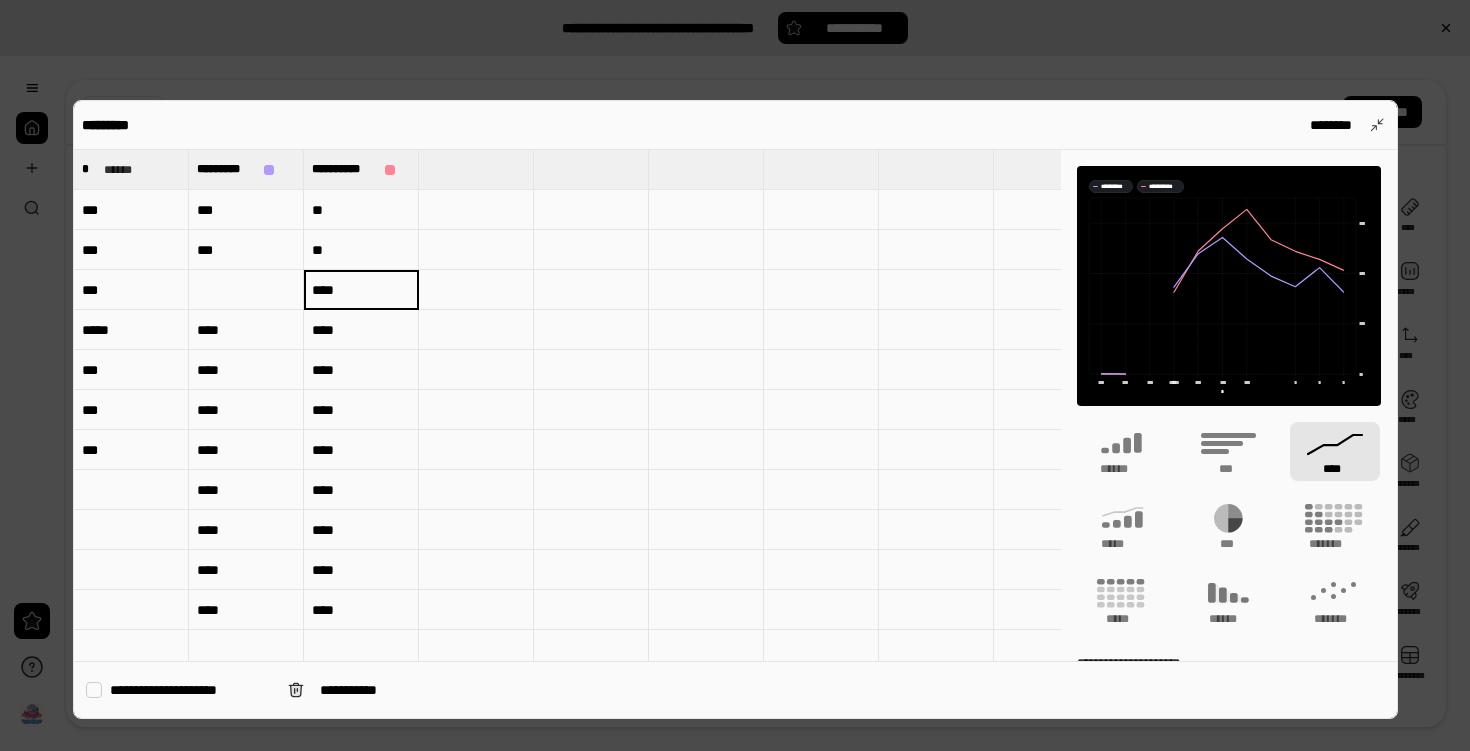 type 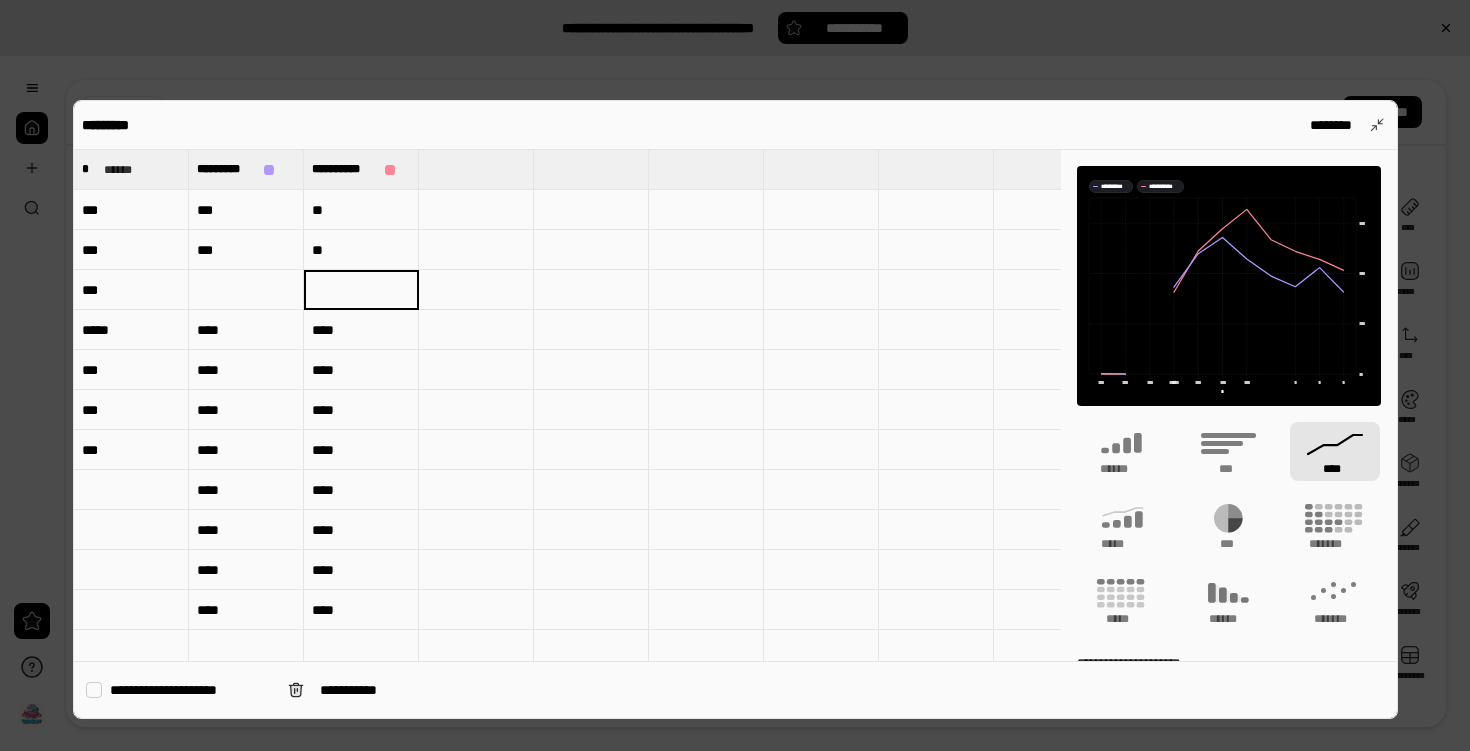 click on "****" at bounding box center (246, 330) 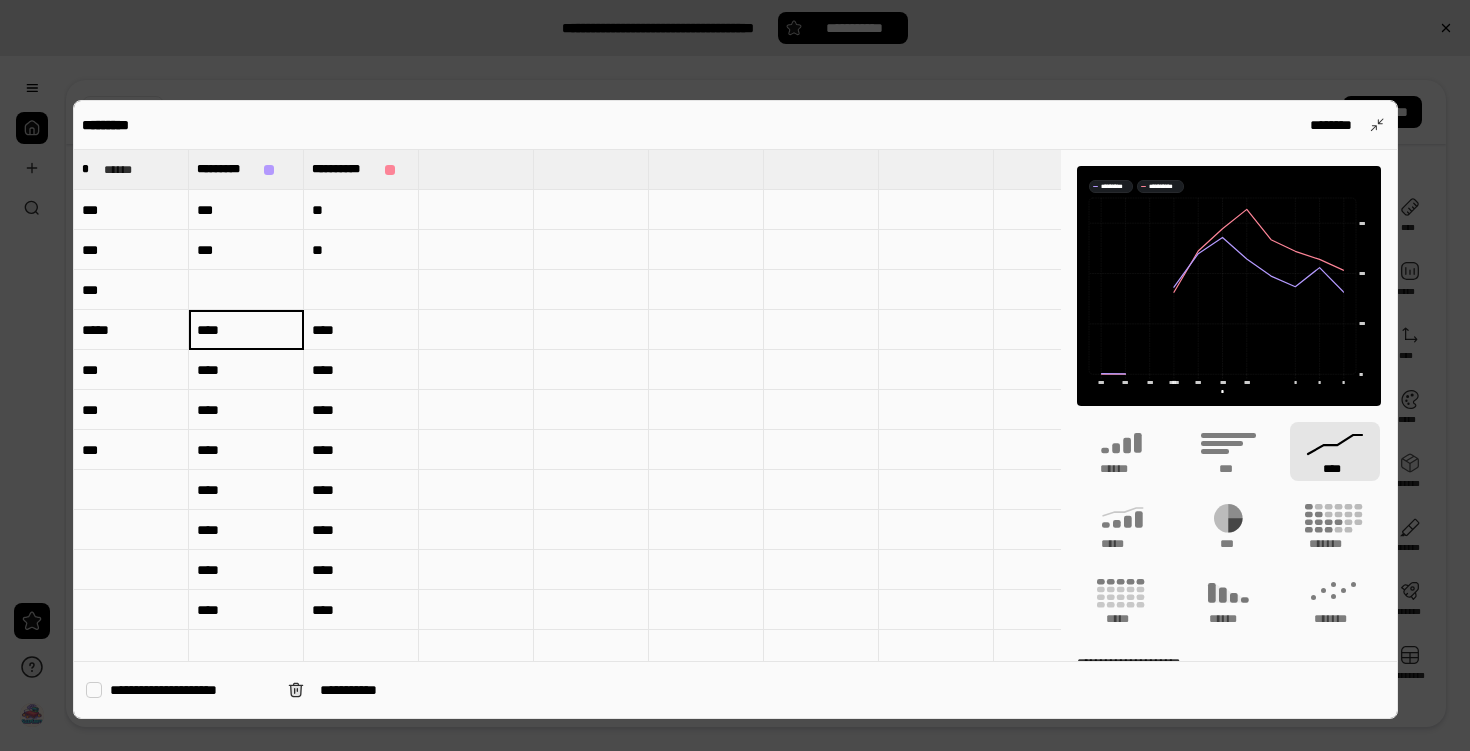 type 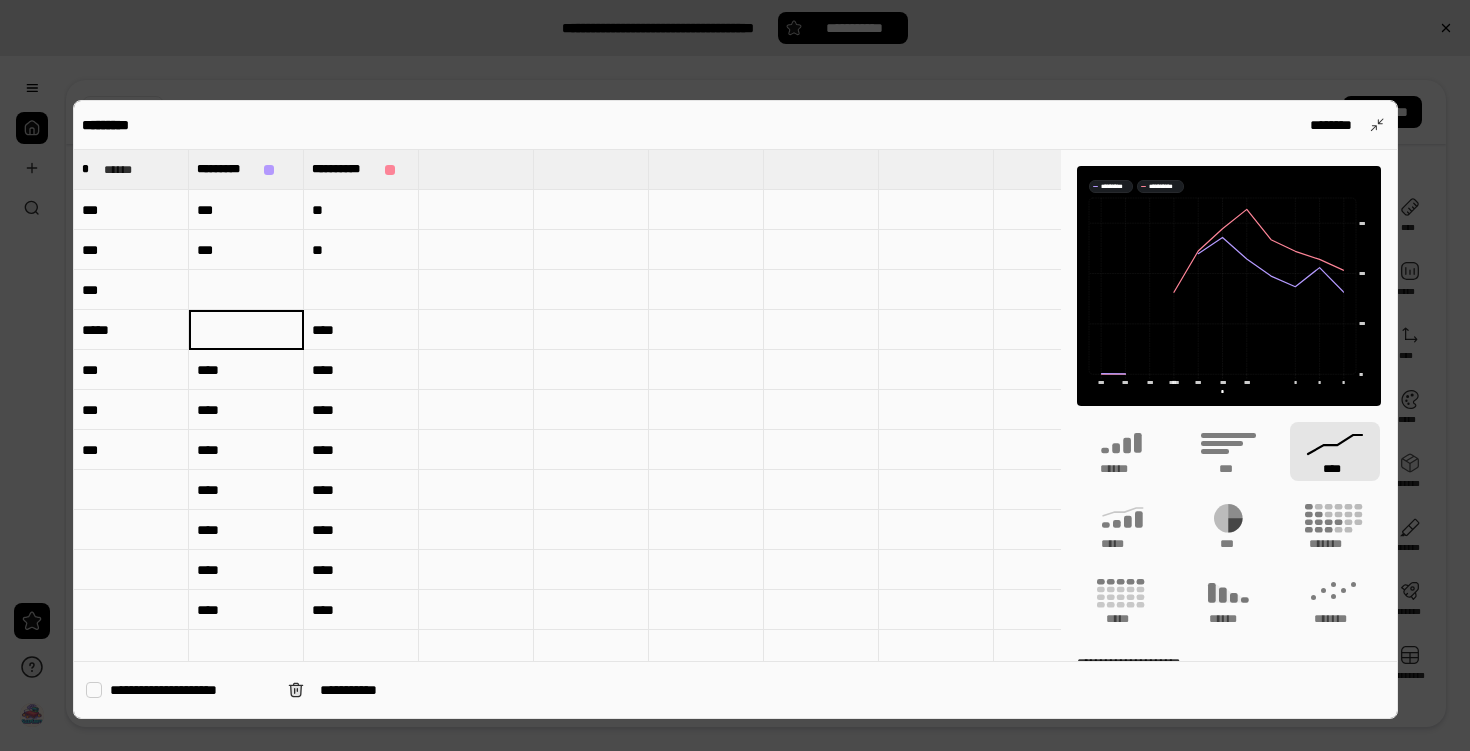 click on "****" at bounding box center (361, 330) 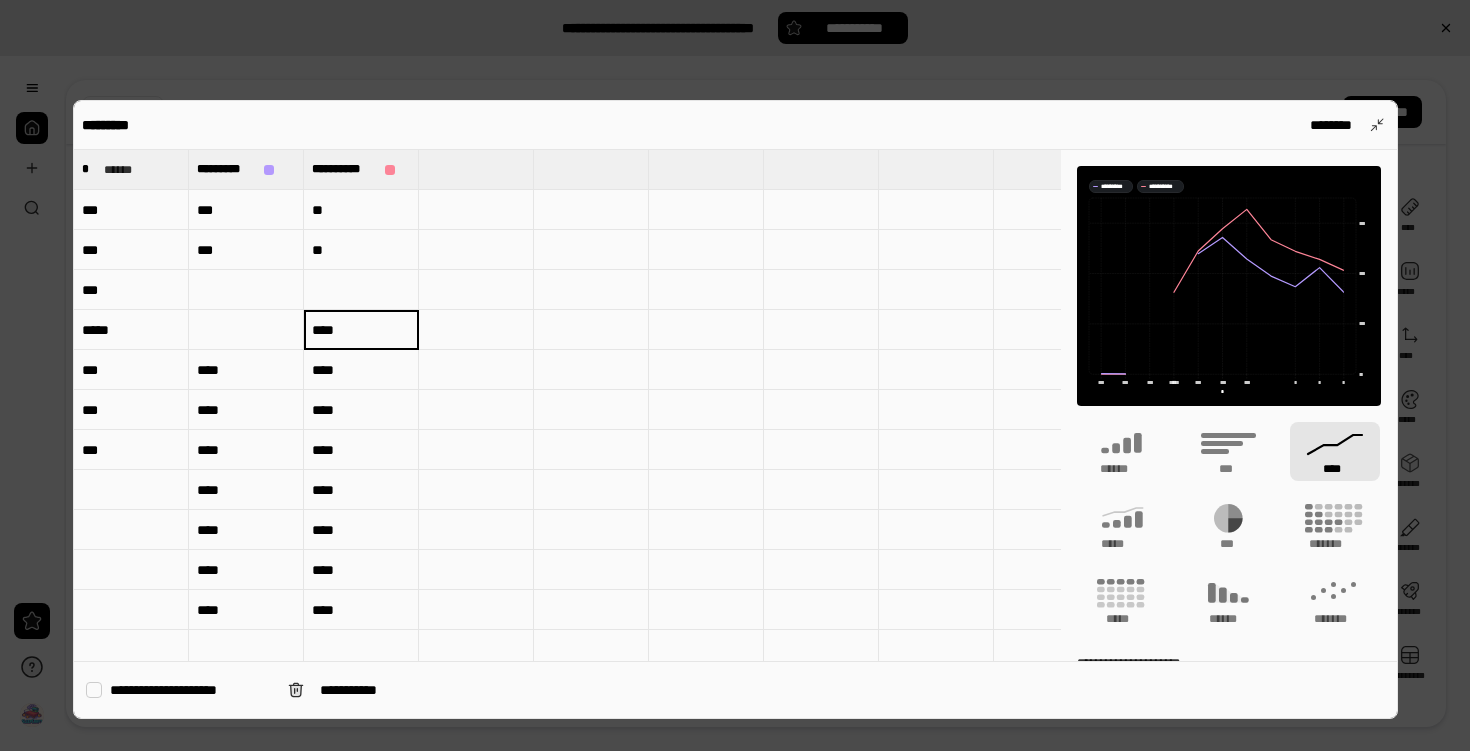 type 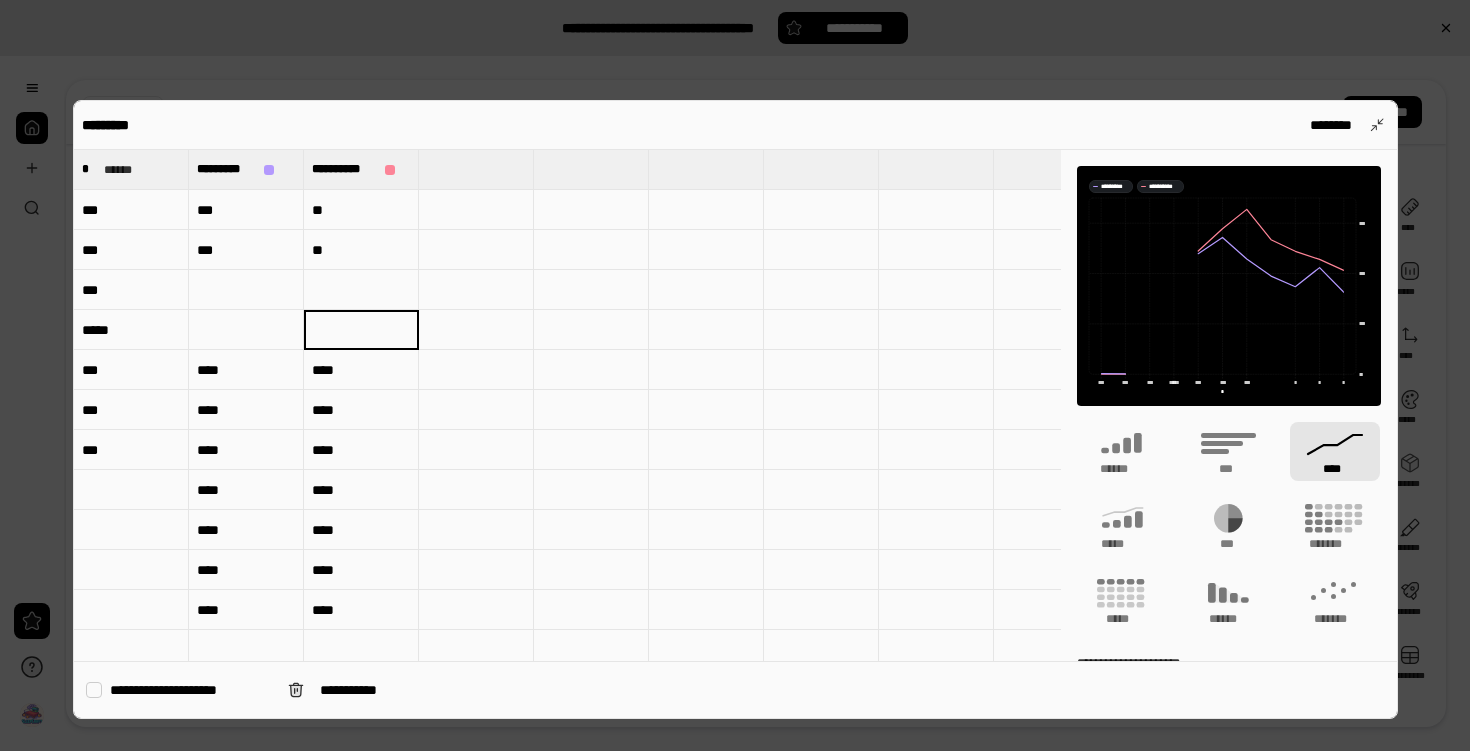click on "****" at bounding box center (361, 370) 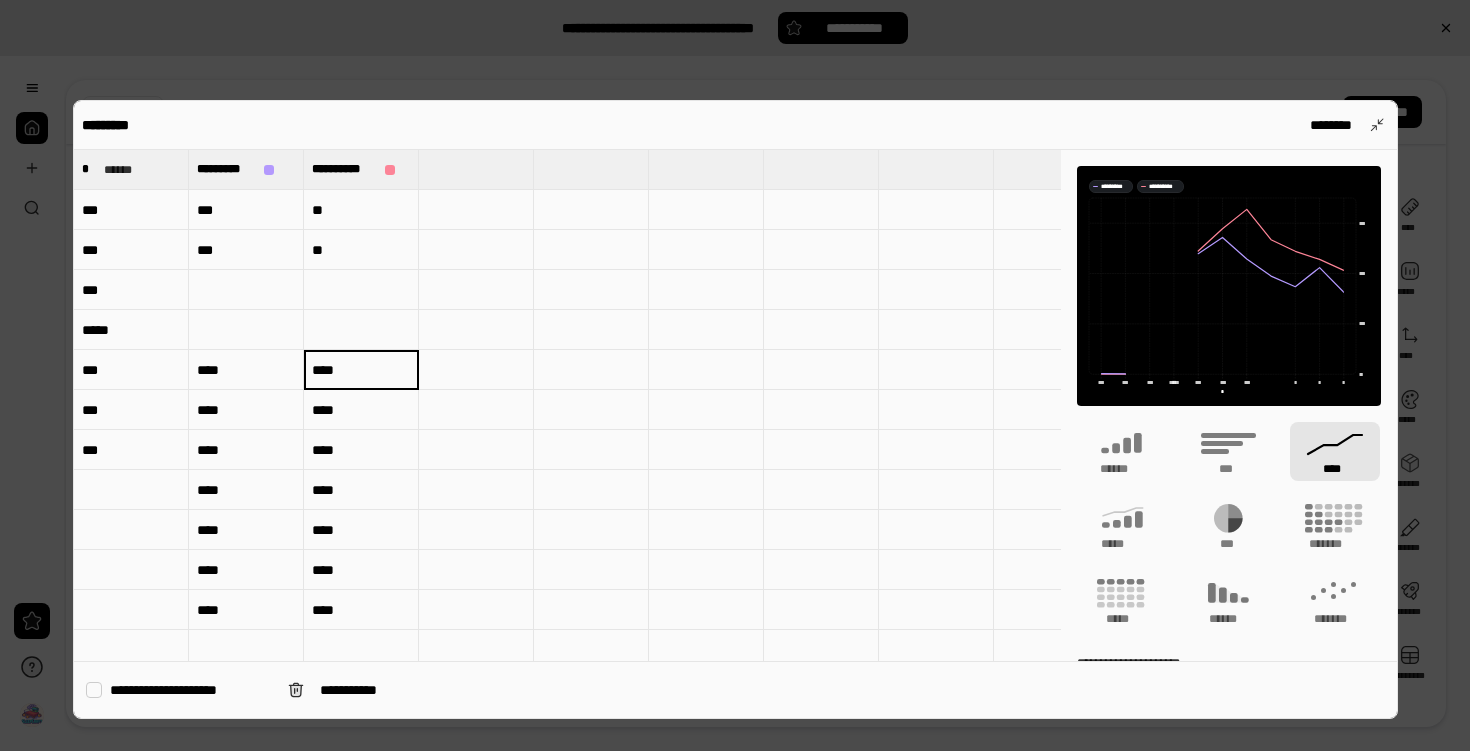 type 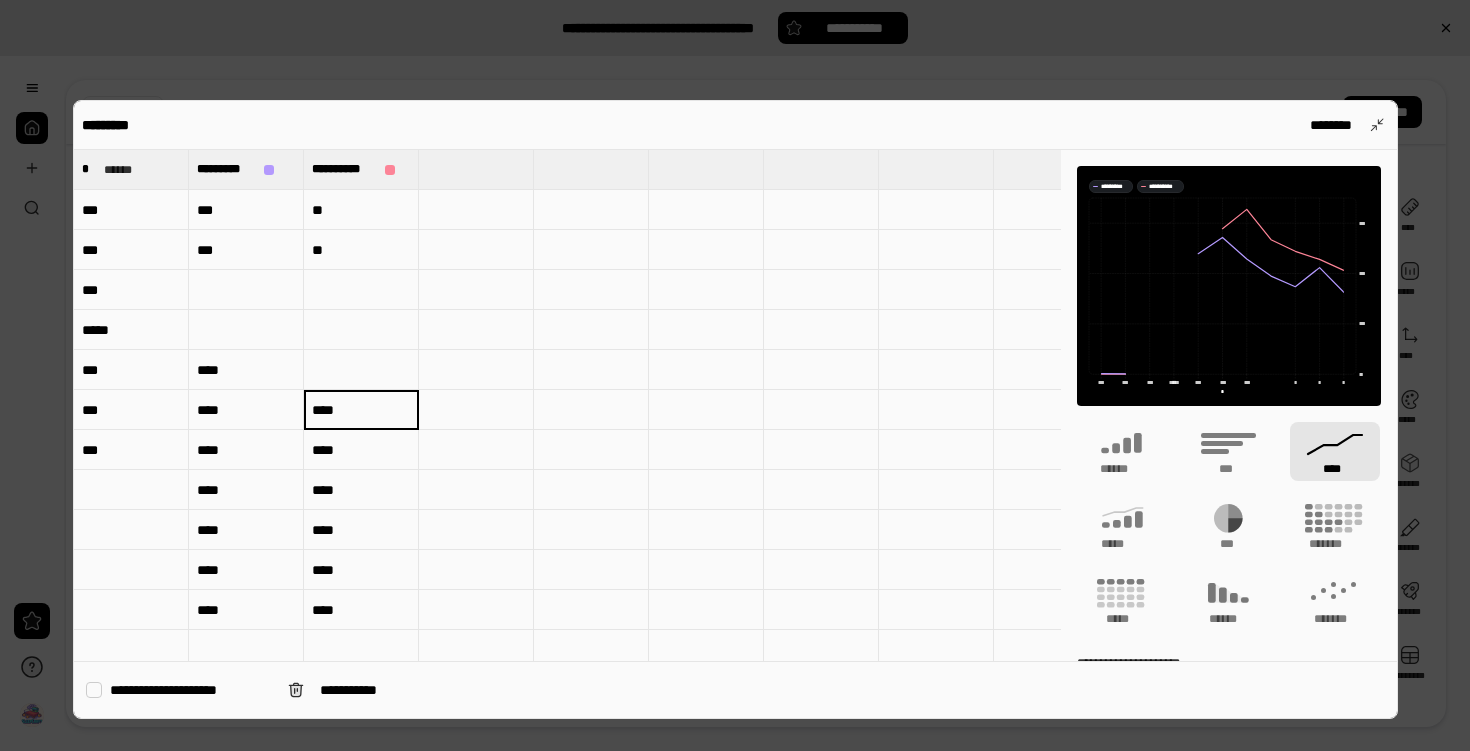 type 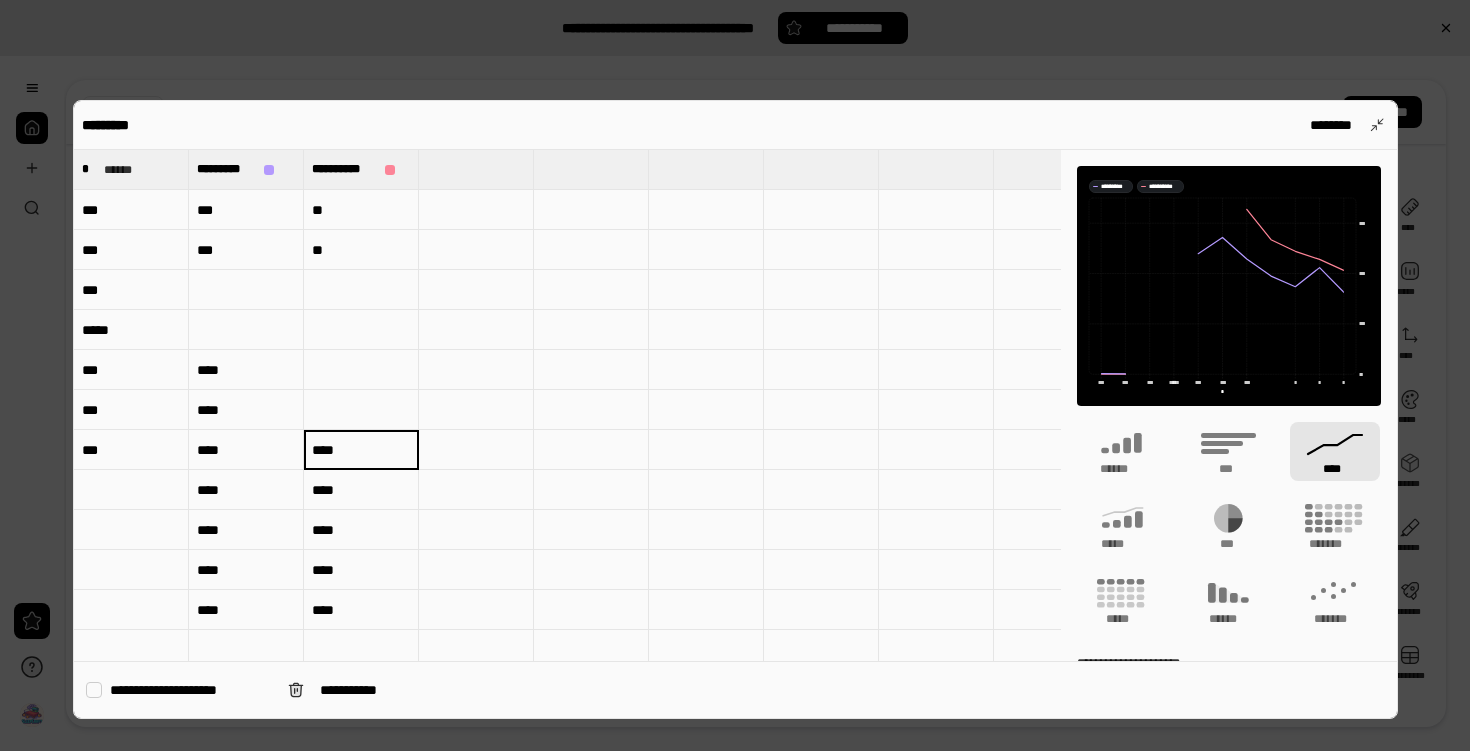 type 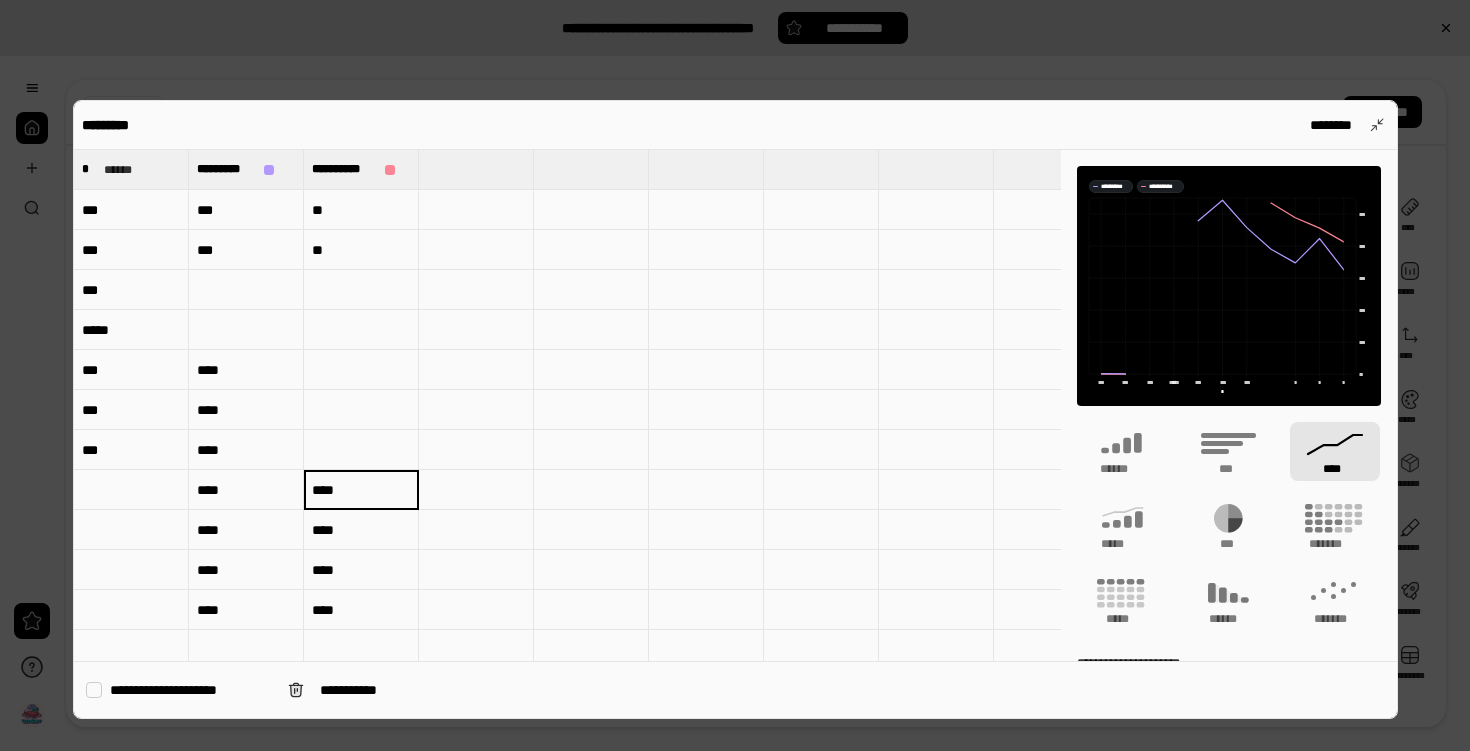 type 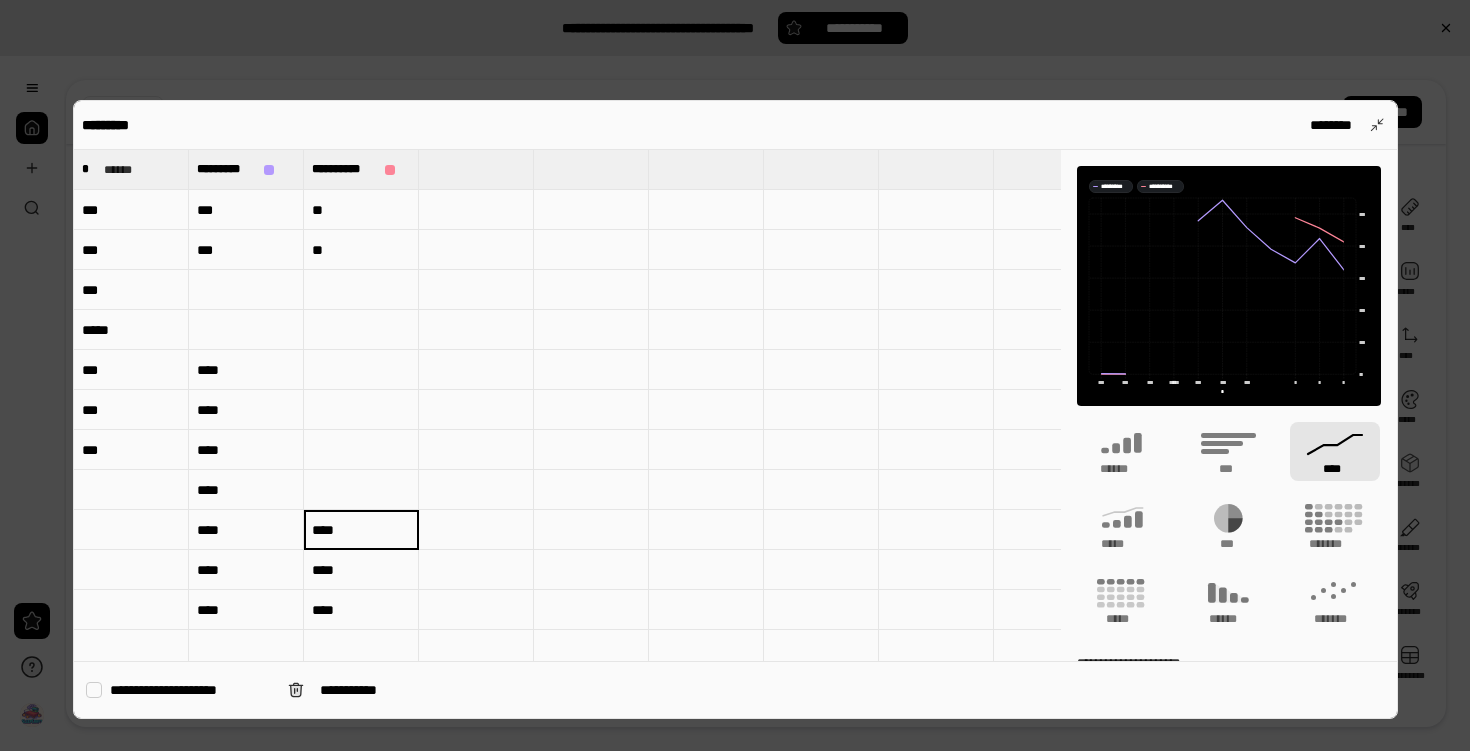 type 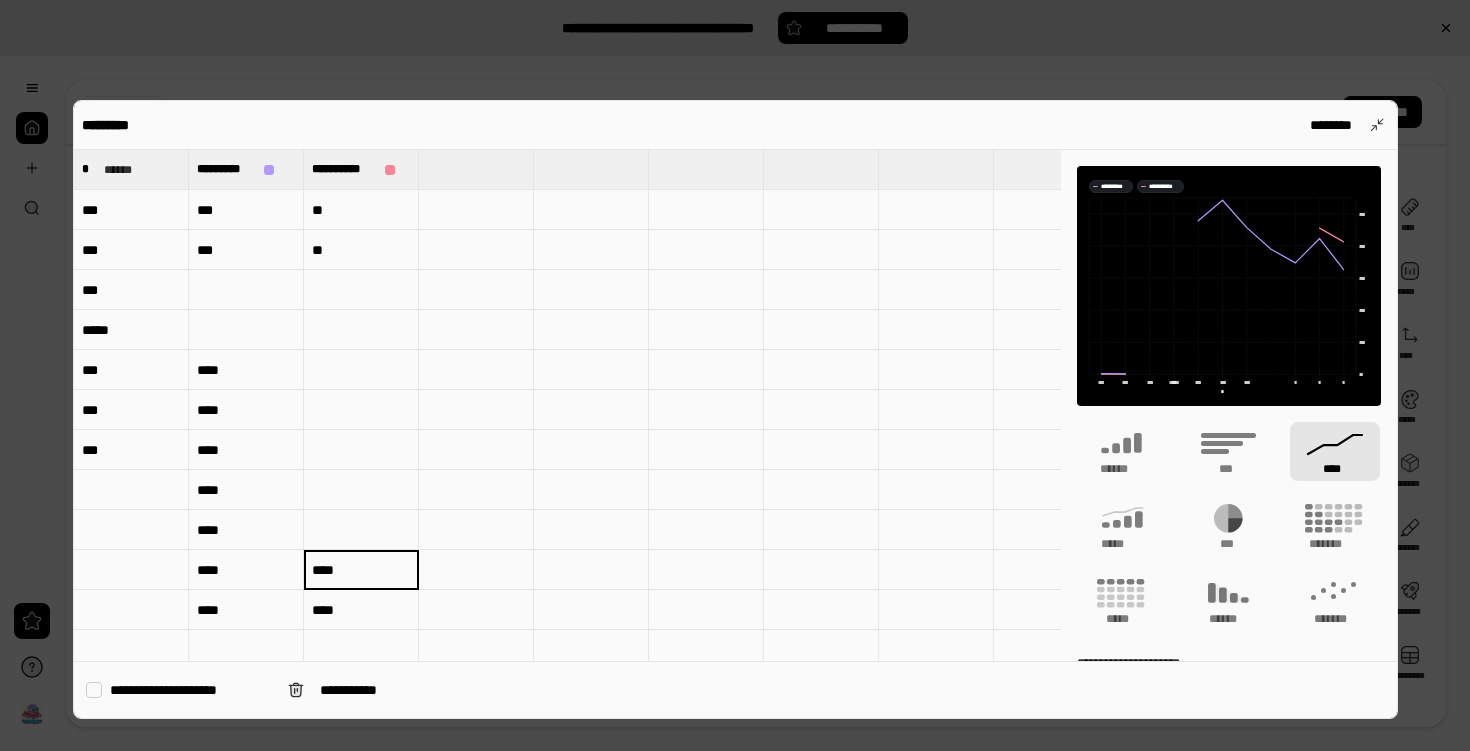 type 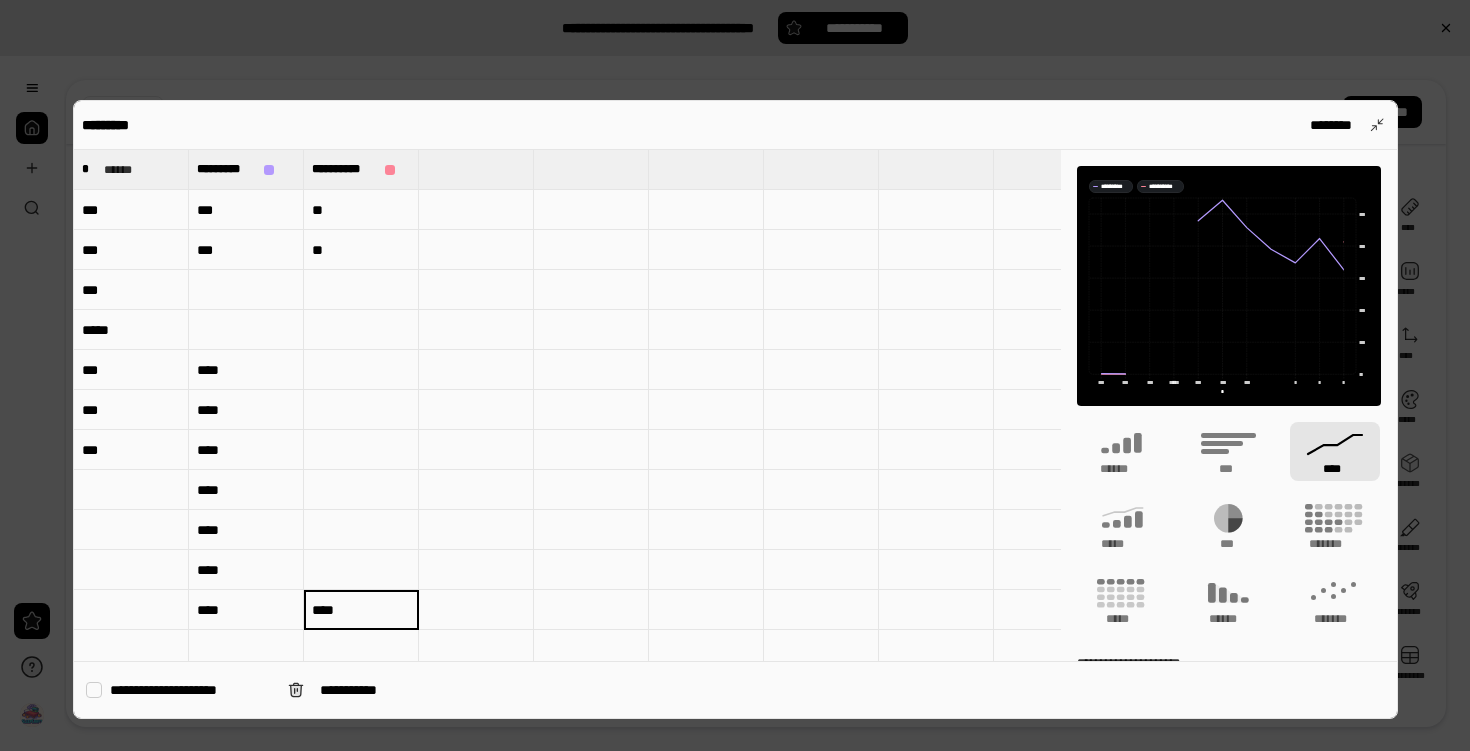 type 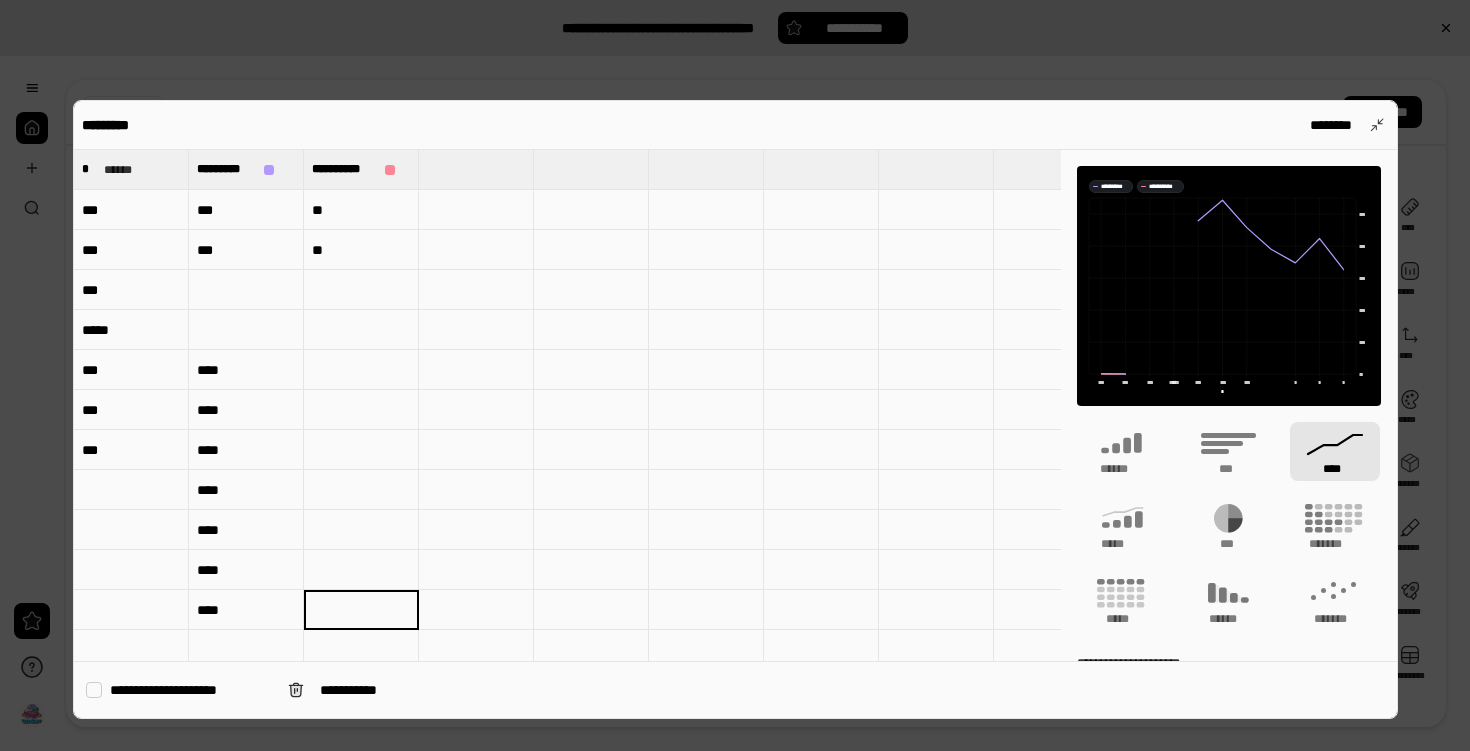 click on "****" at bounding box center (246, 370) 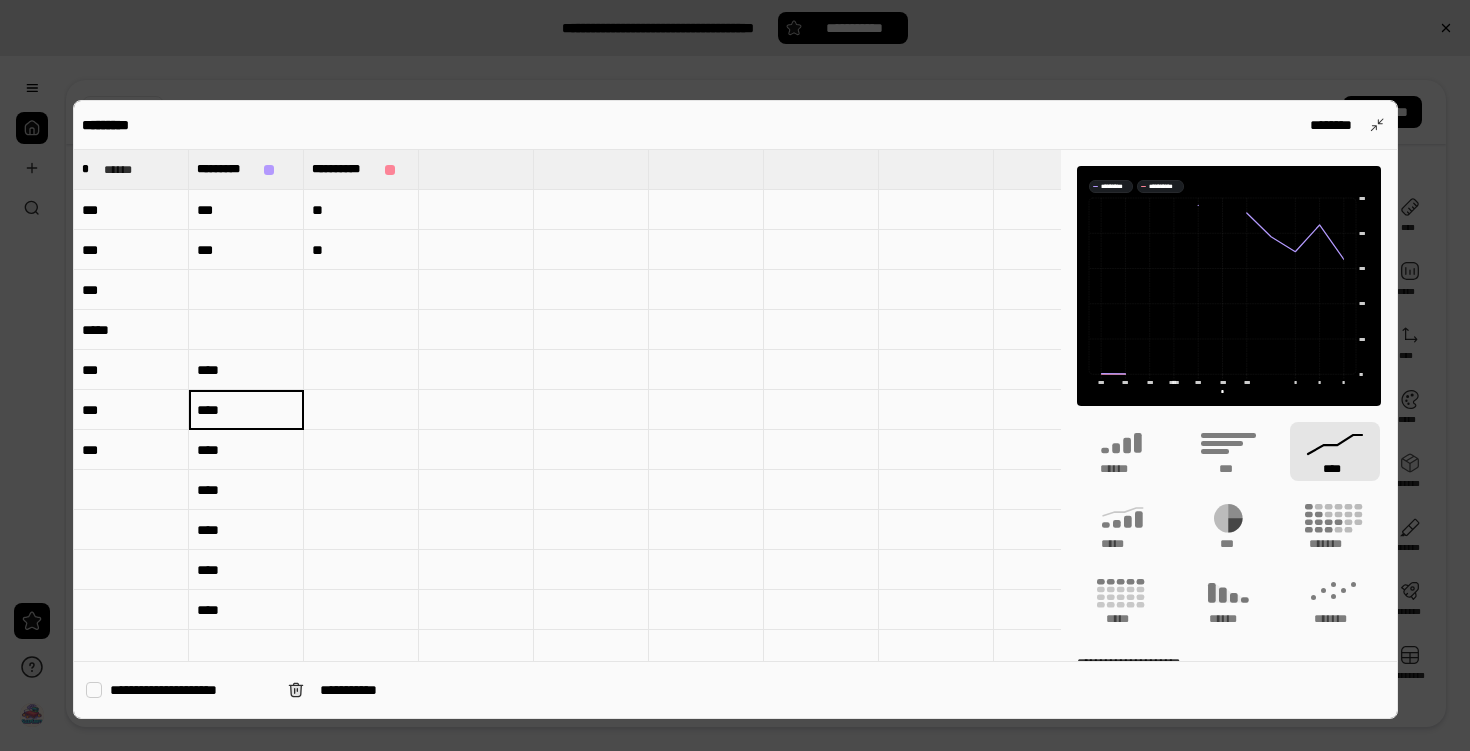 type 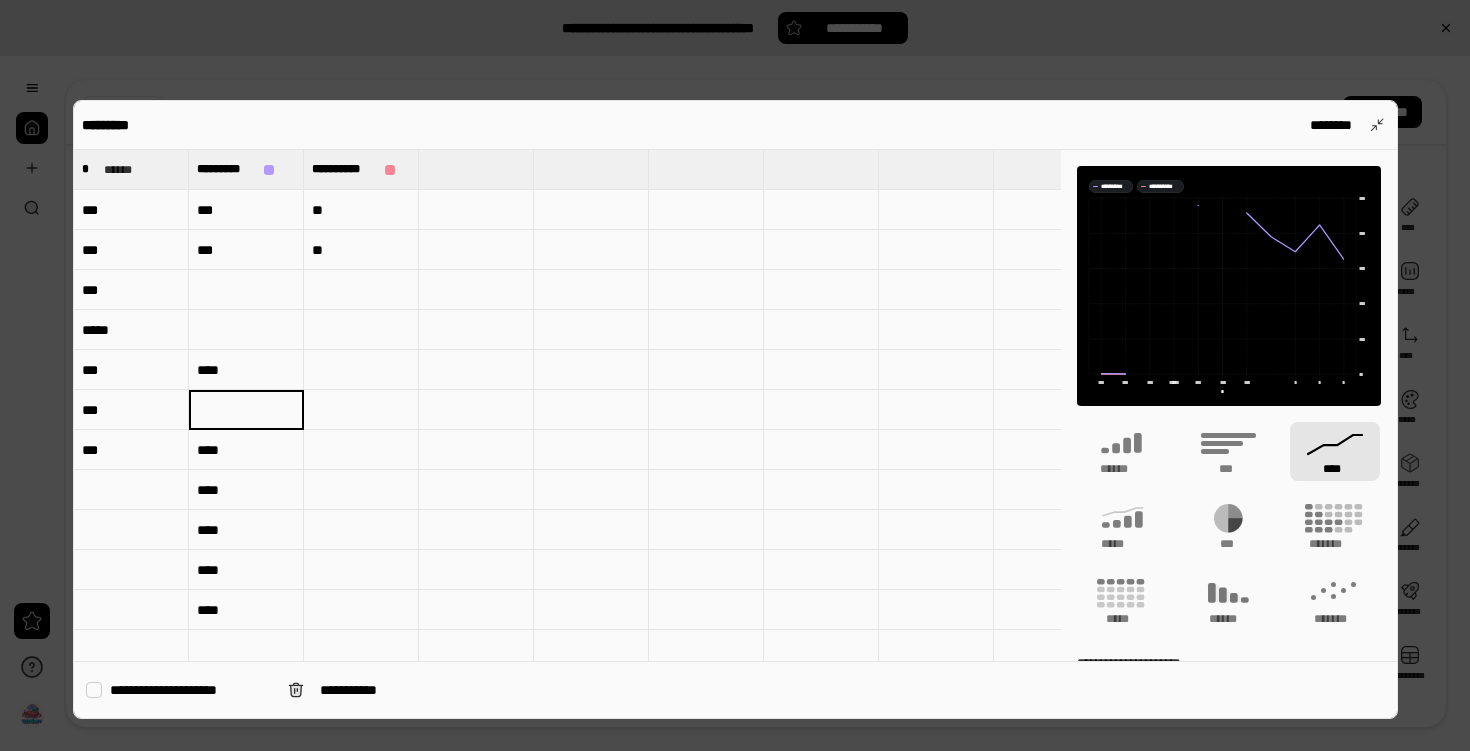 click on "****" at bounding box center [246, 370] 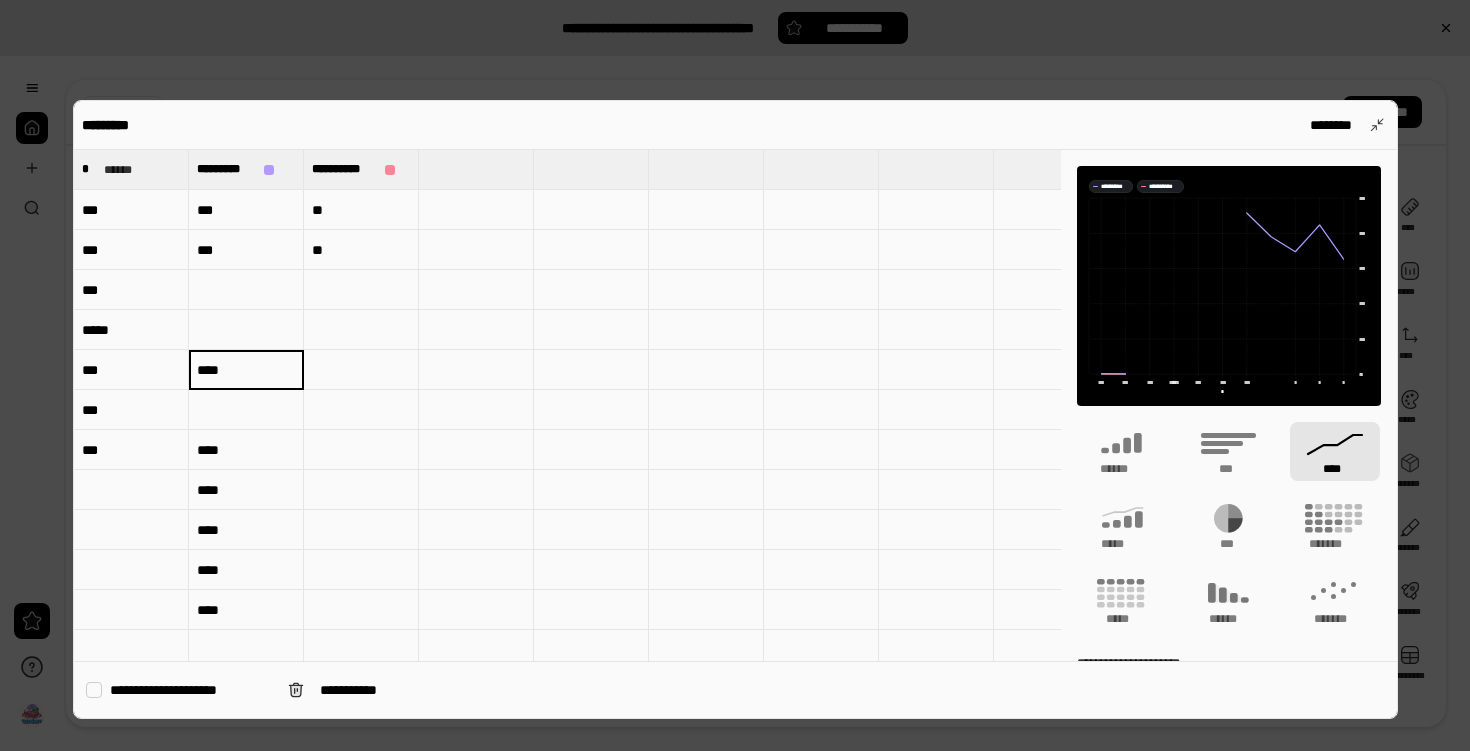 type 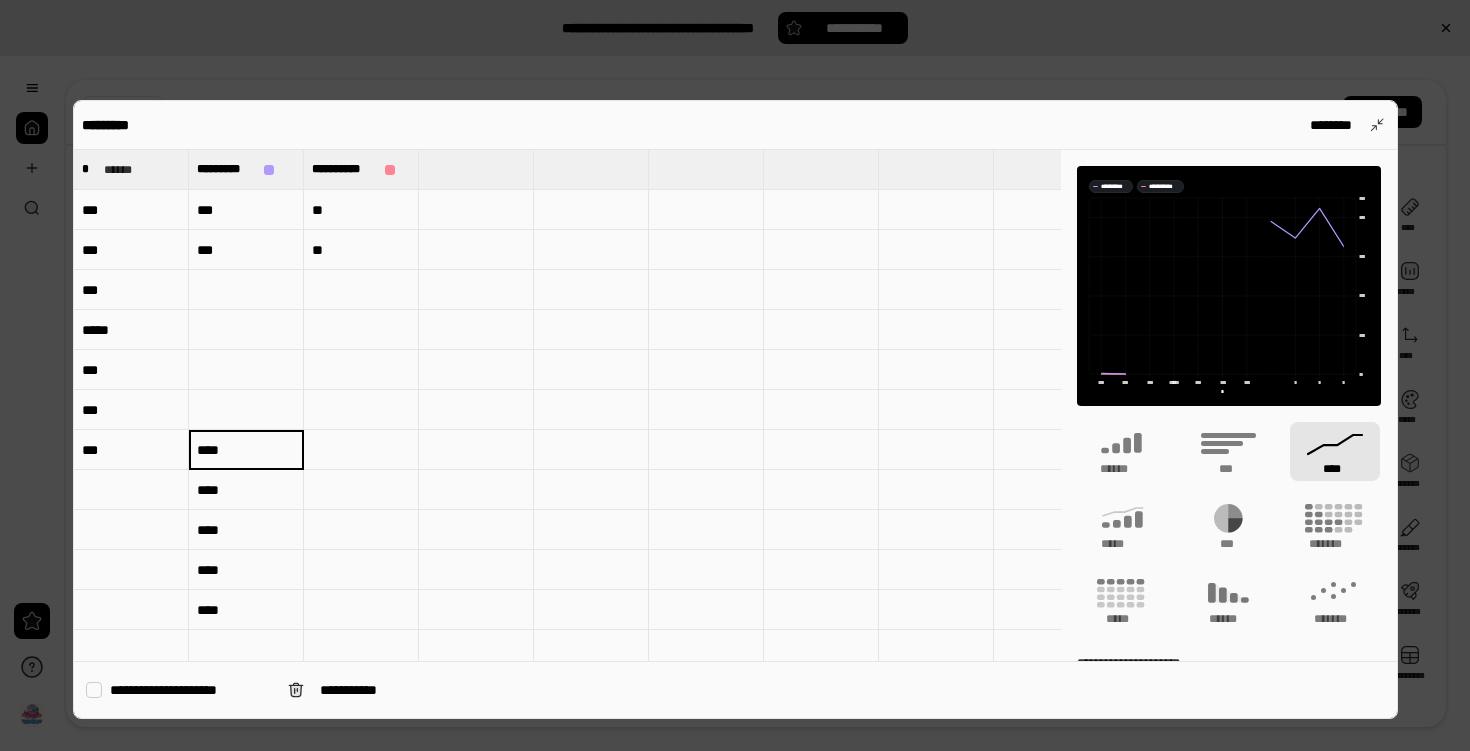 type 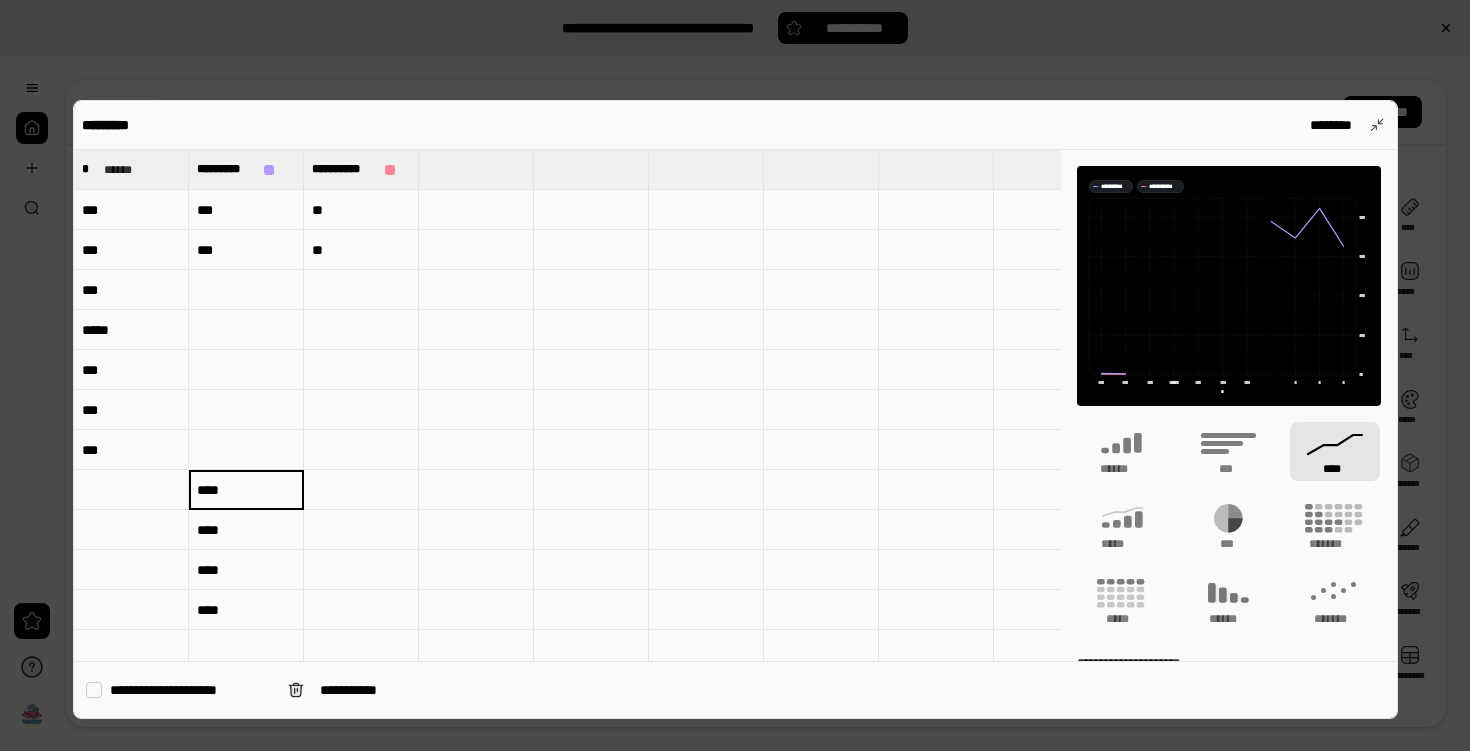 type 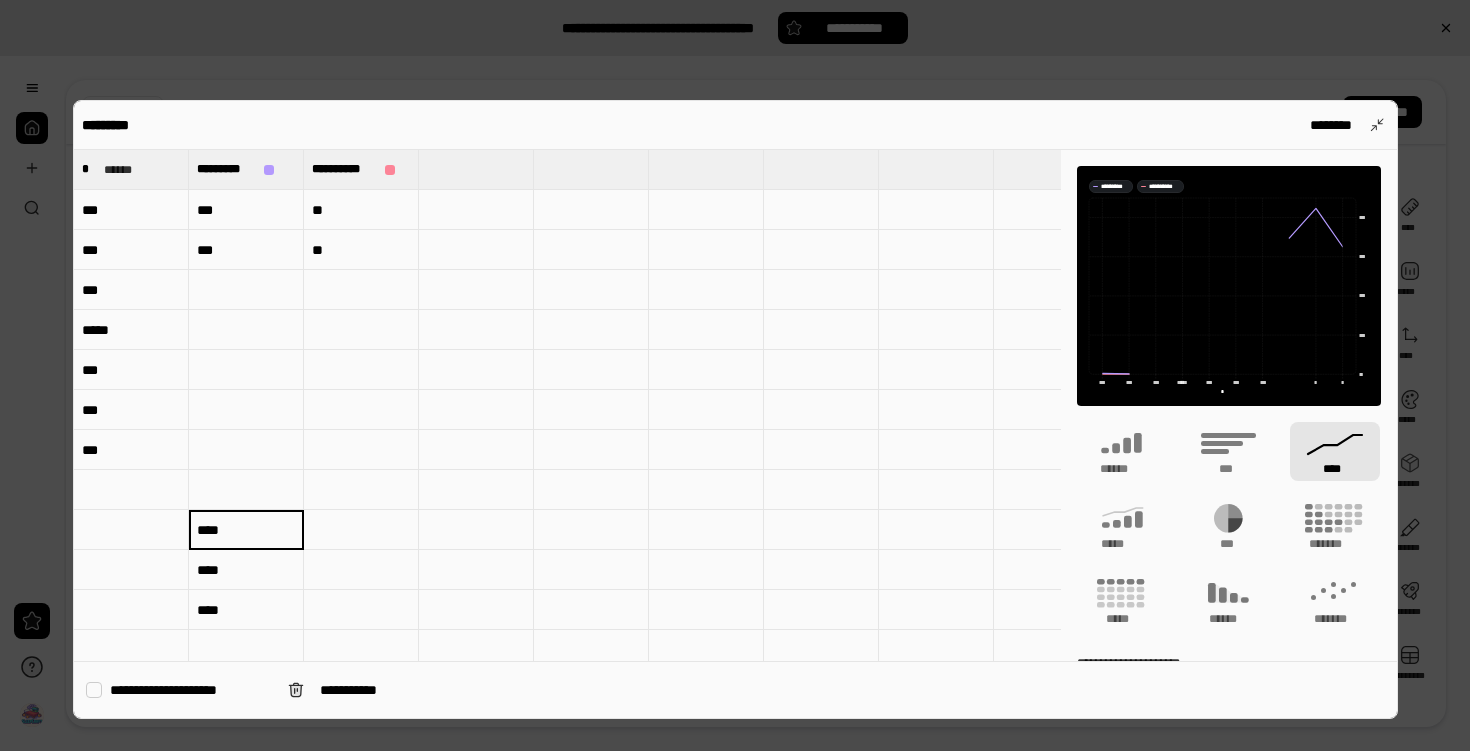 type 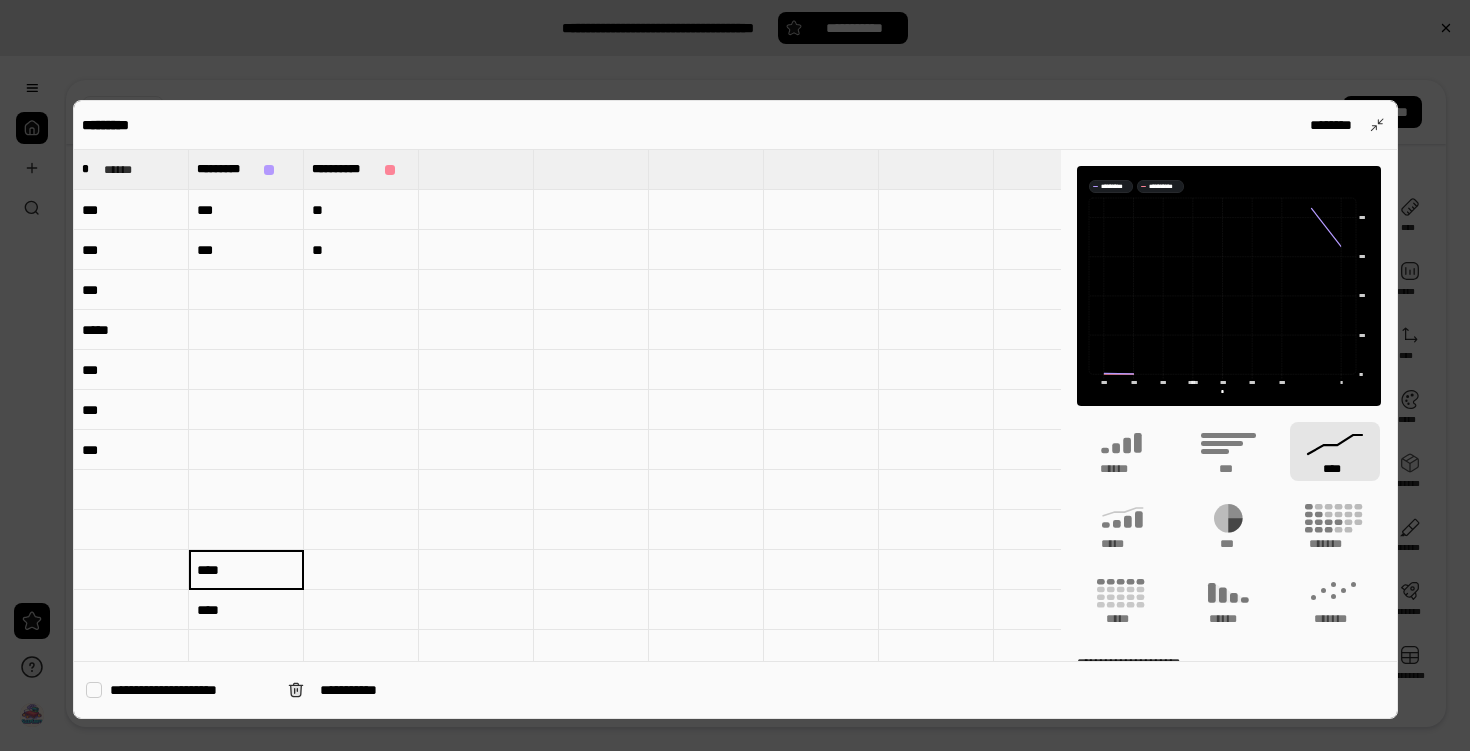 type 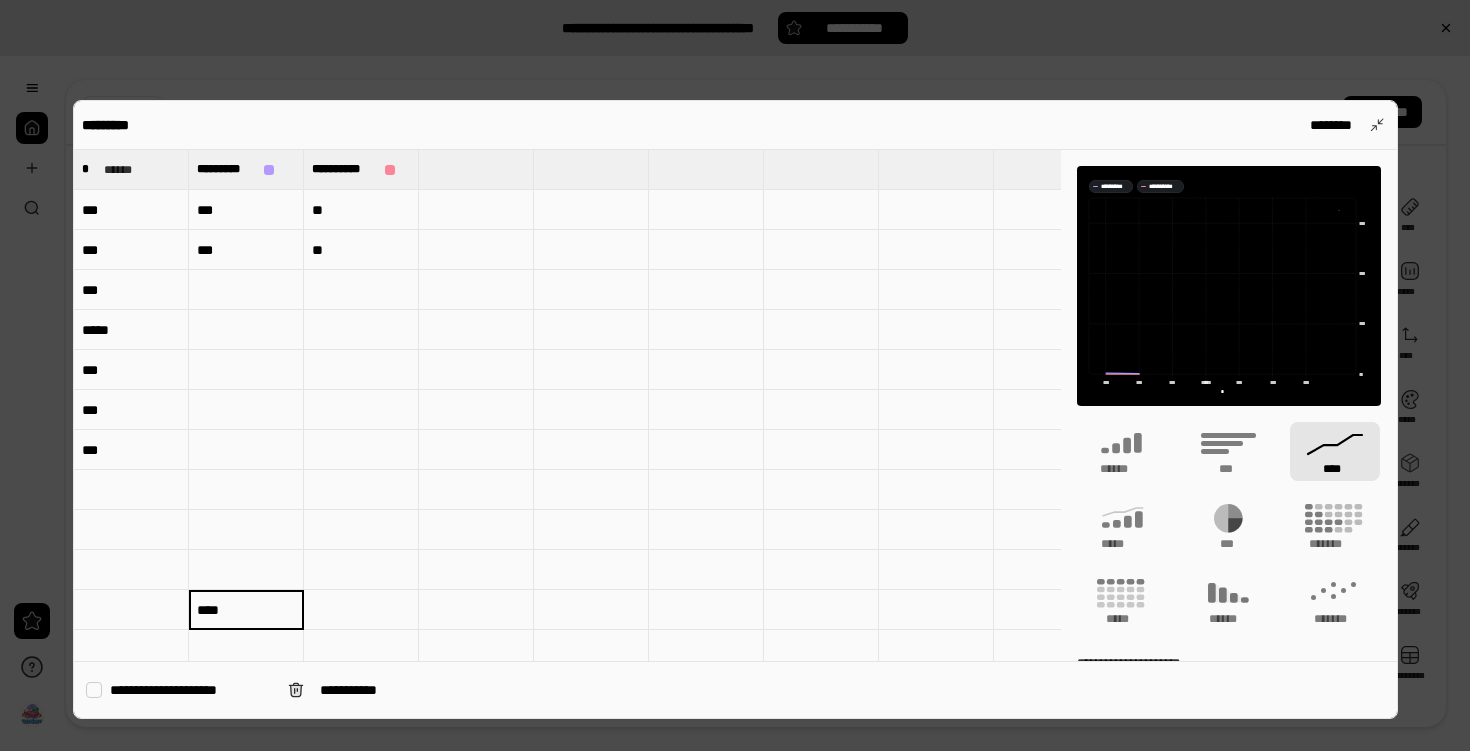type 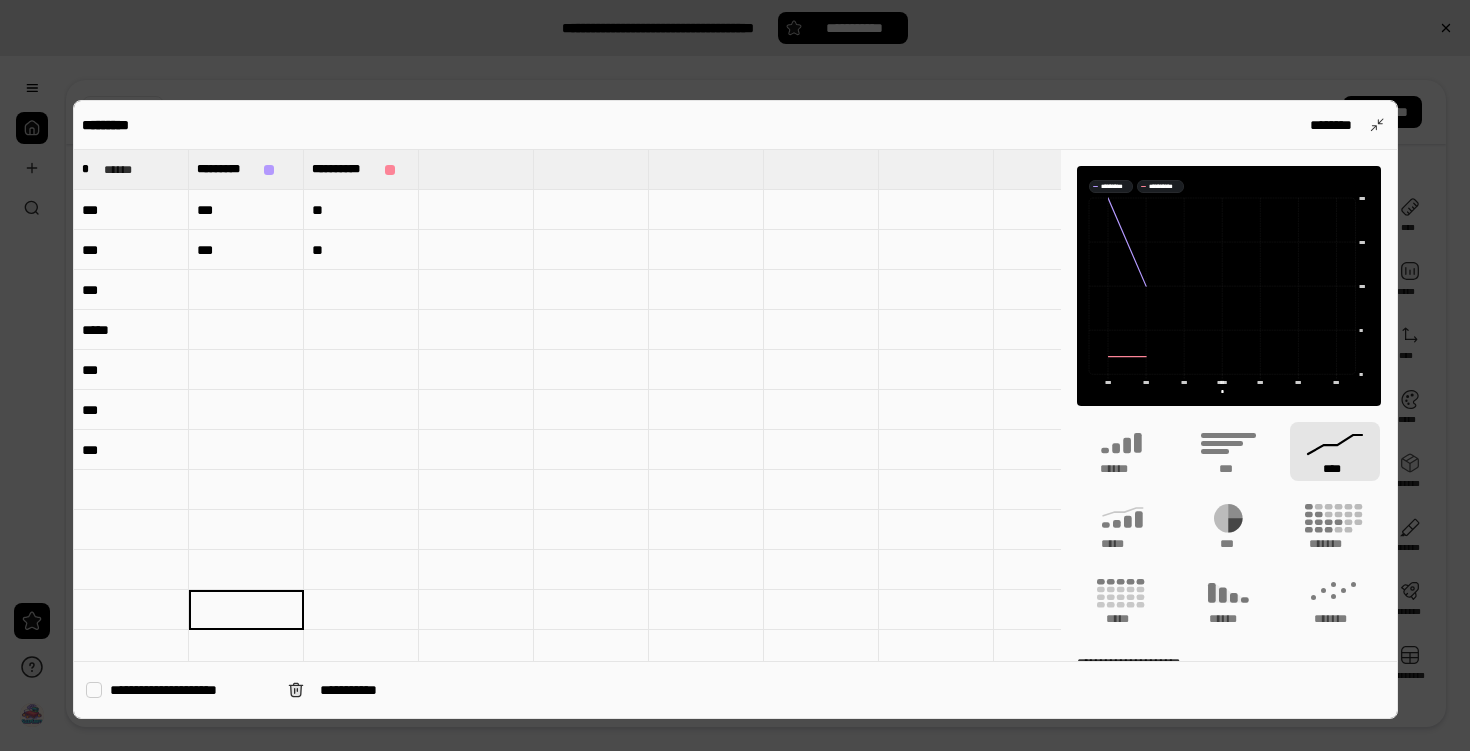 click at bounding box center [246, 290] 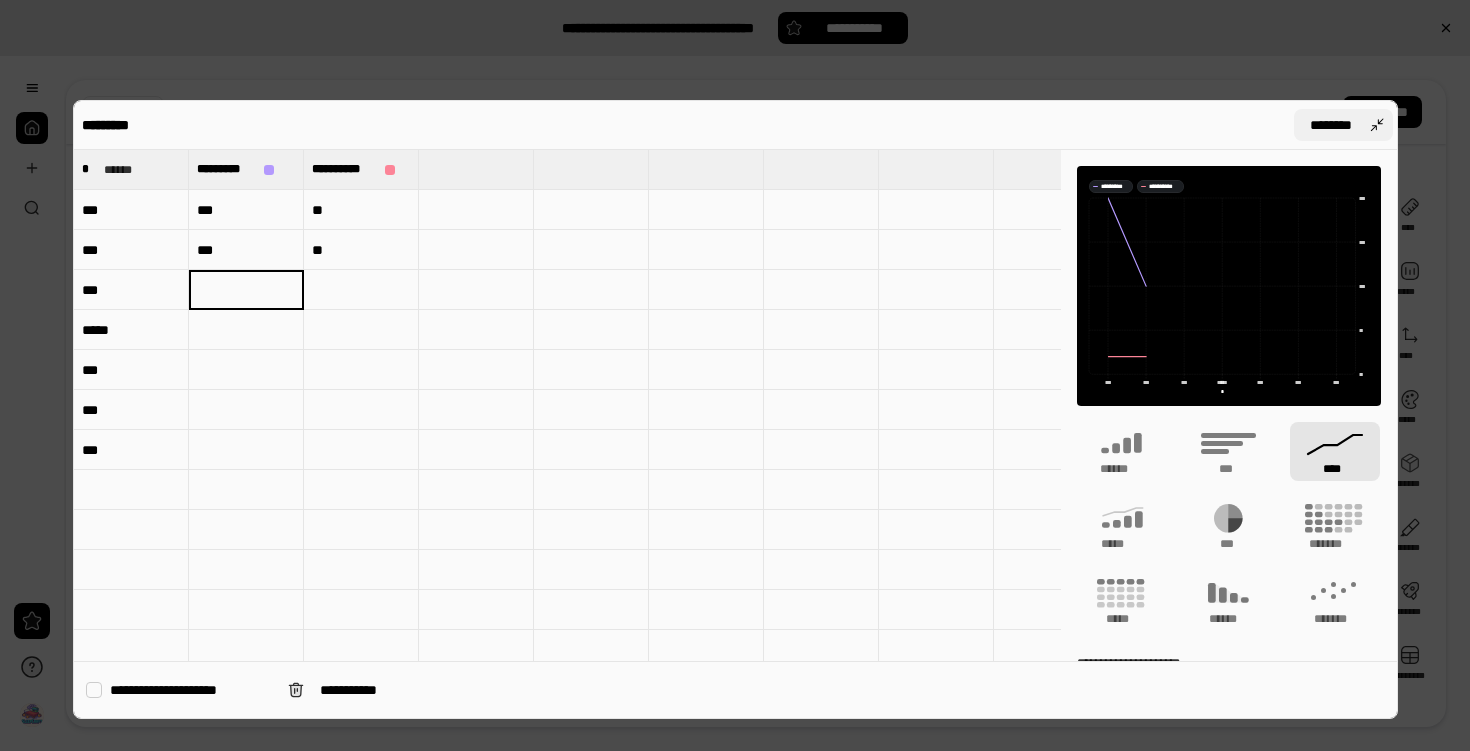 click on "********" at bounding box center [1343, 125] 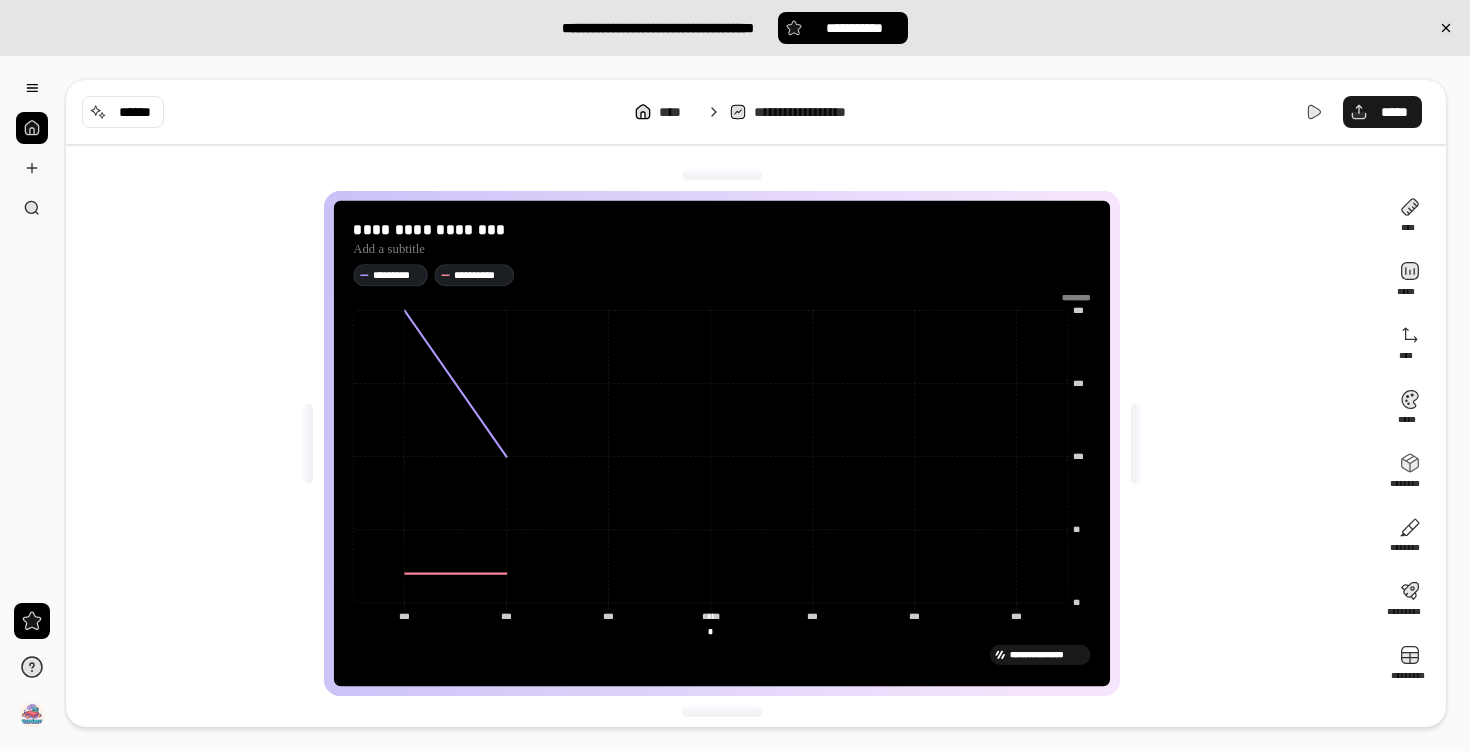 click on "*****" at bounding box center (1394, 112) 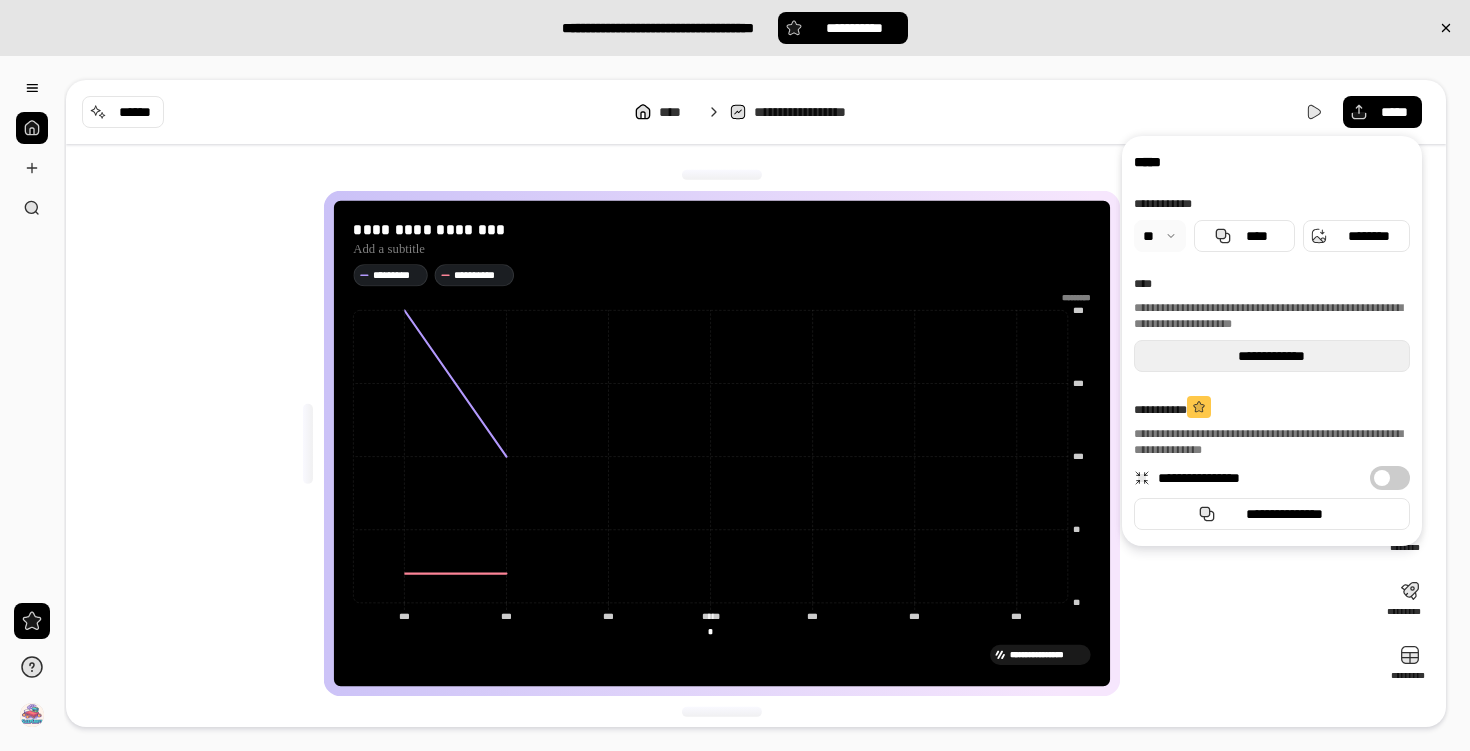 click on "**********" at bounding box center (1272, 356) 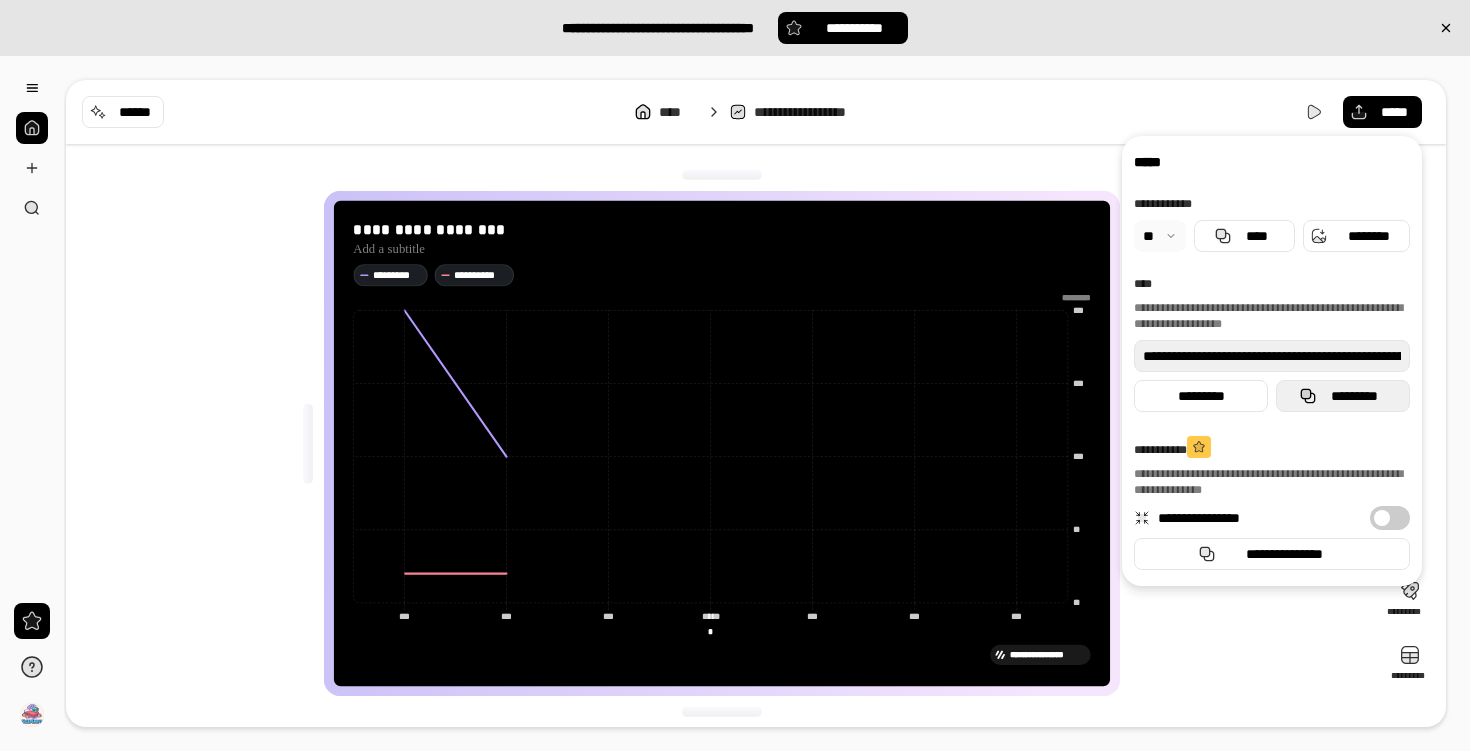click on "*********" at bounding box center [1343, 396] 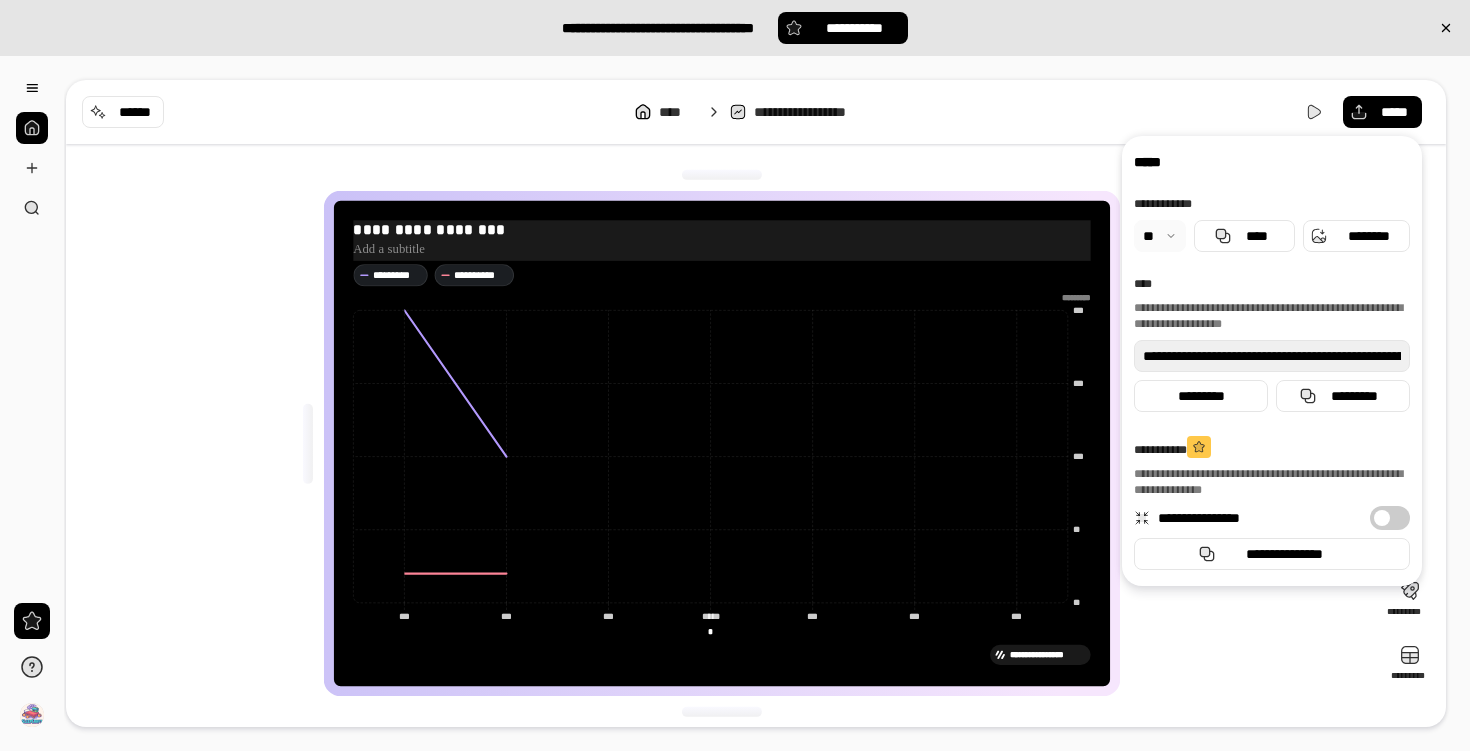 click on "**********" at bounding box center (721, 229) 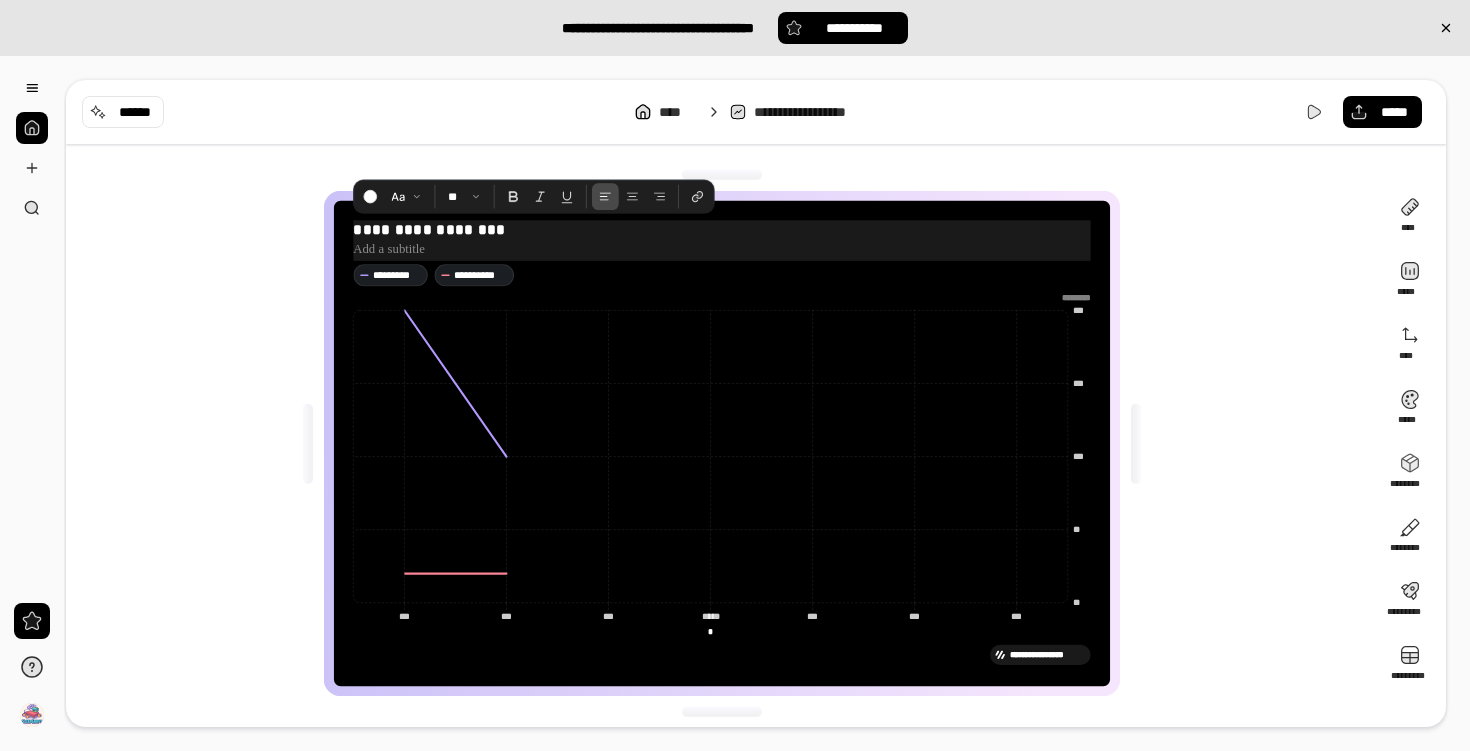 click on "**********" at bounding box center [721, 229] 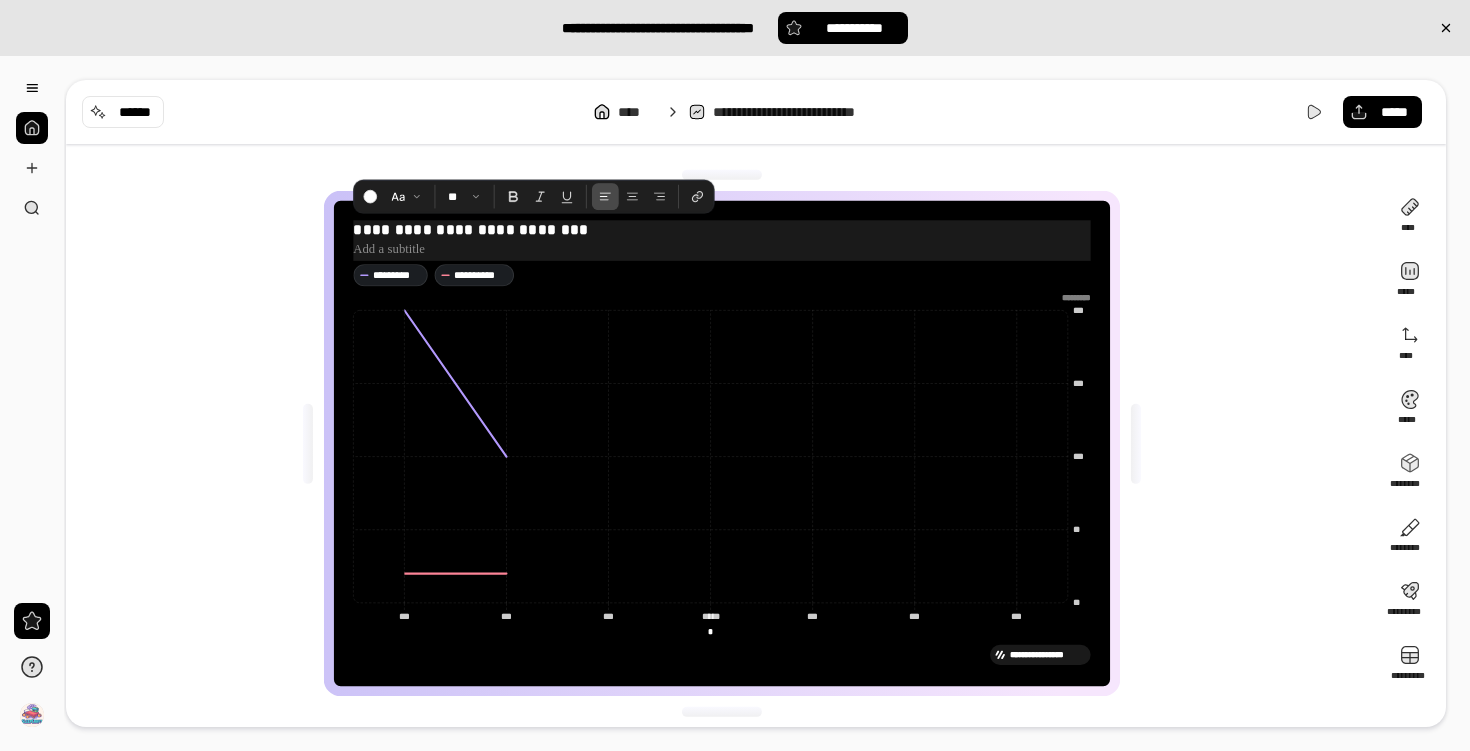 click at bounding box center [721, 249] 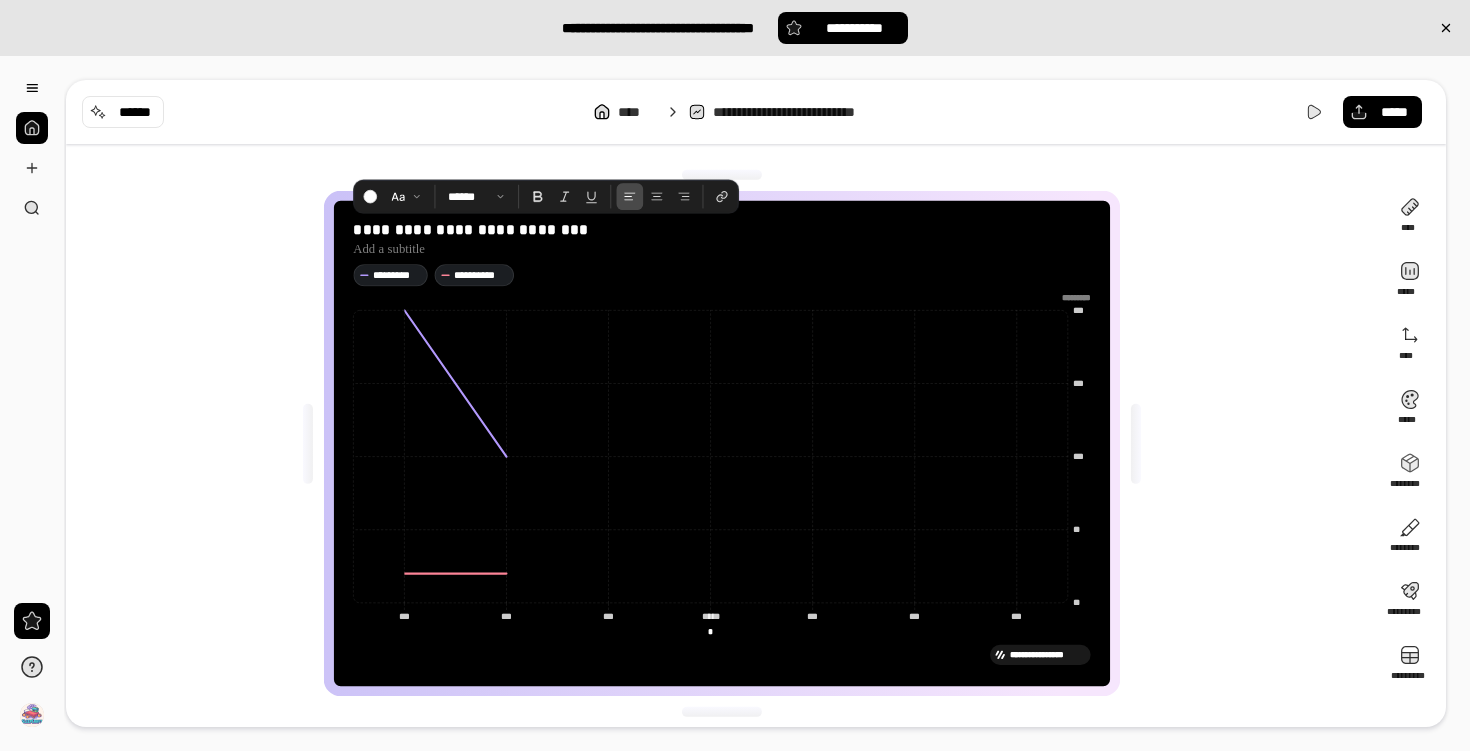 click at bounding box center [1072, 297] 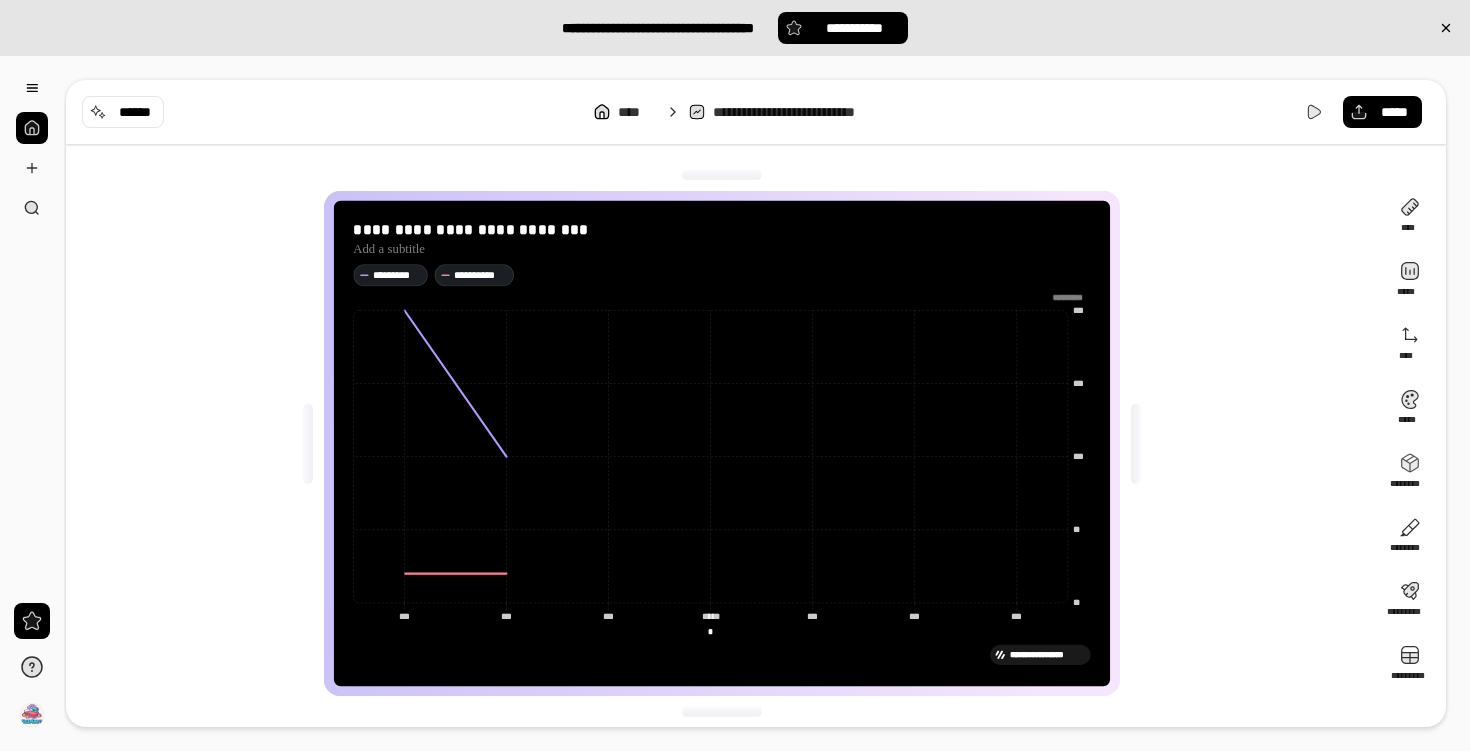 click on "**********" at bounding box center [722, 443] 